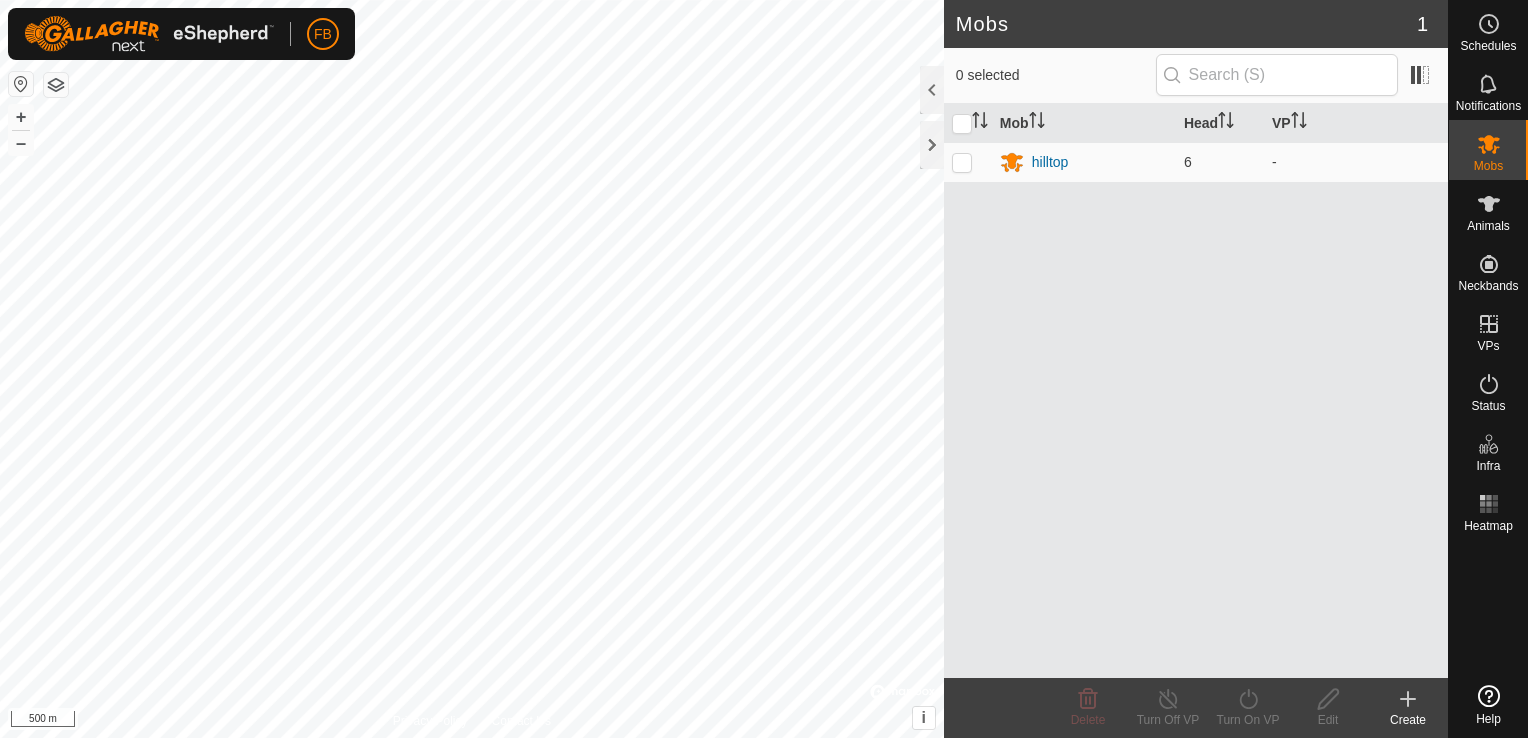 scroll, scrollTop: 0, scrollLeft: 0, axis: both 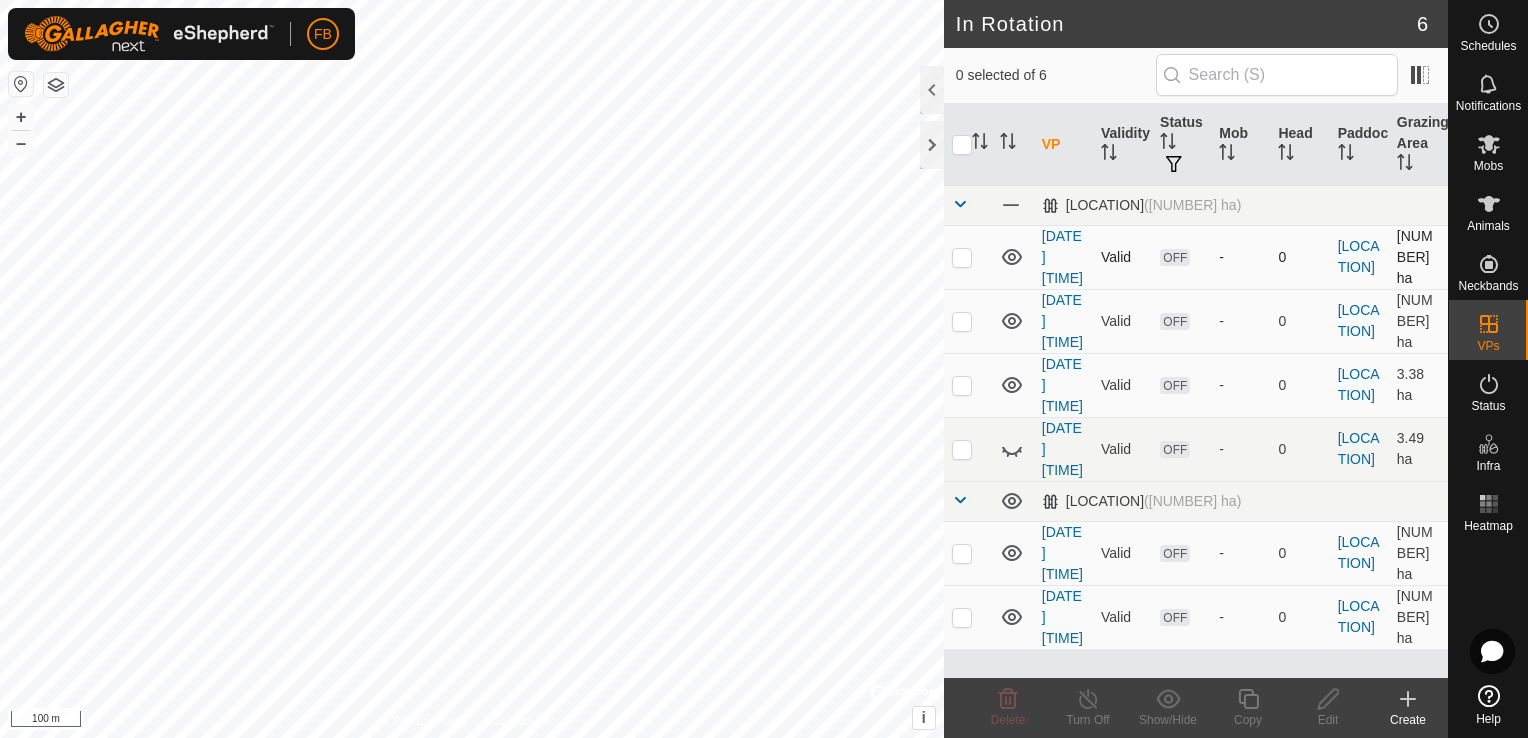 click 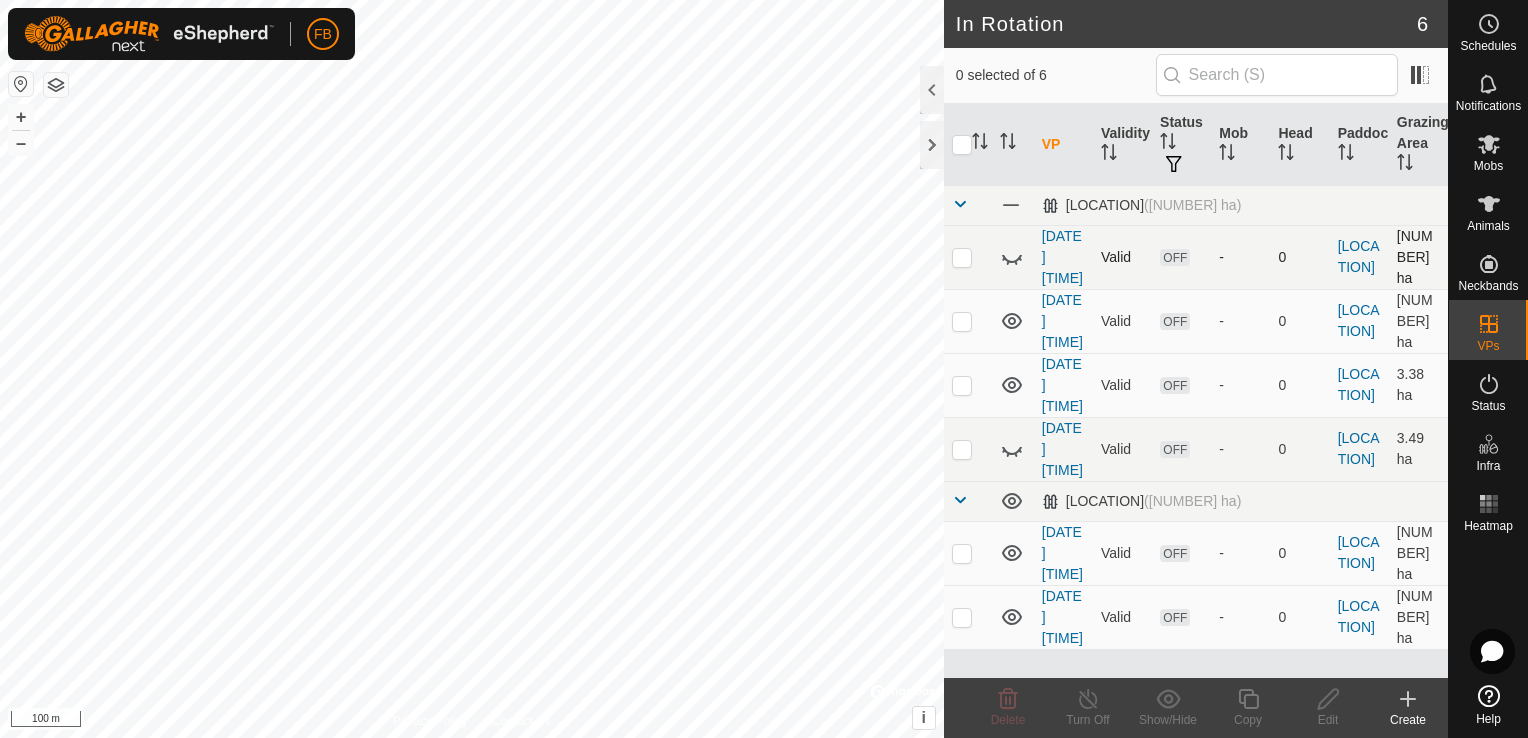 click 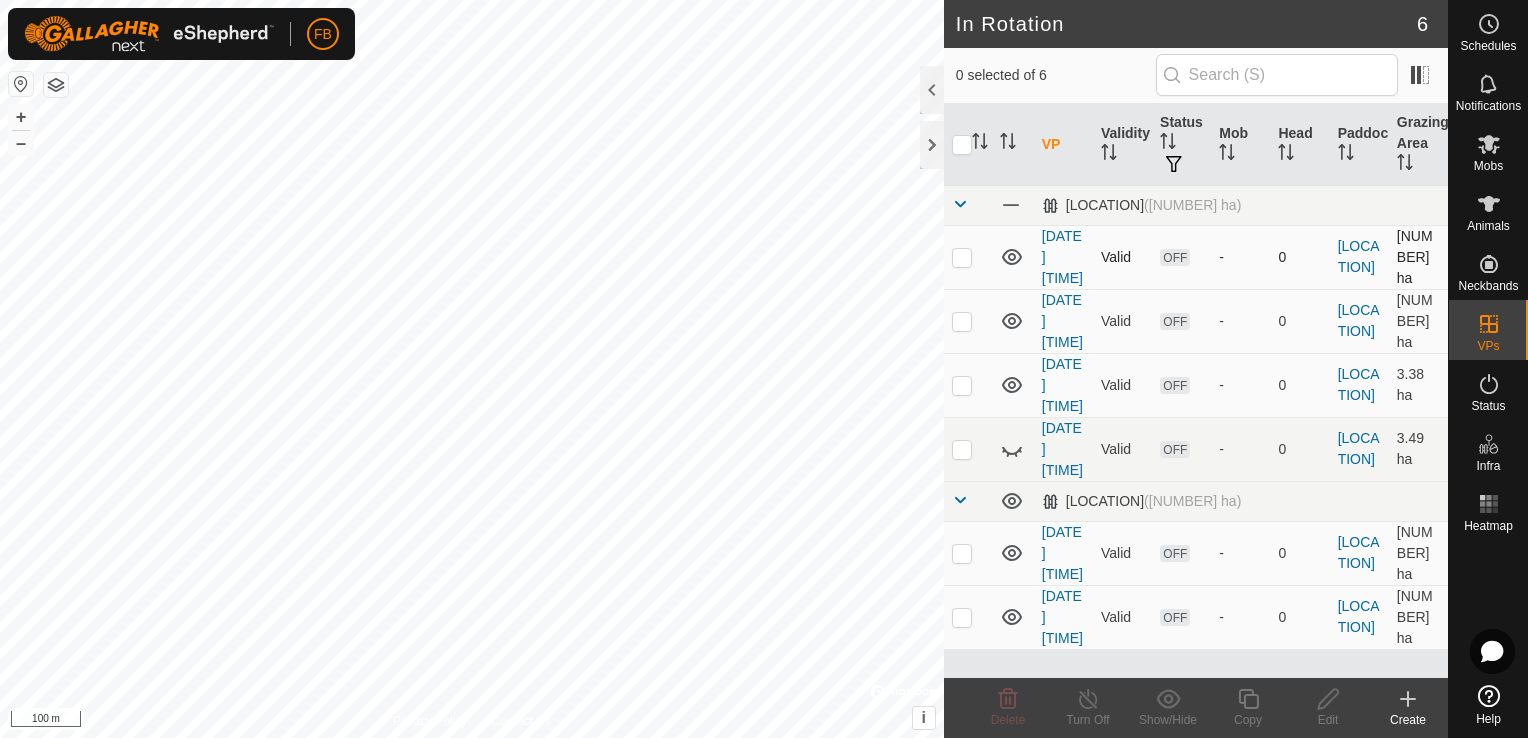 click at bounding box center [962, 257] 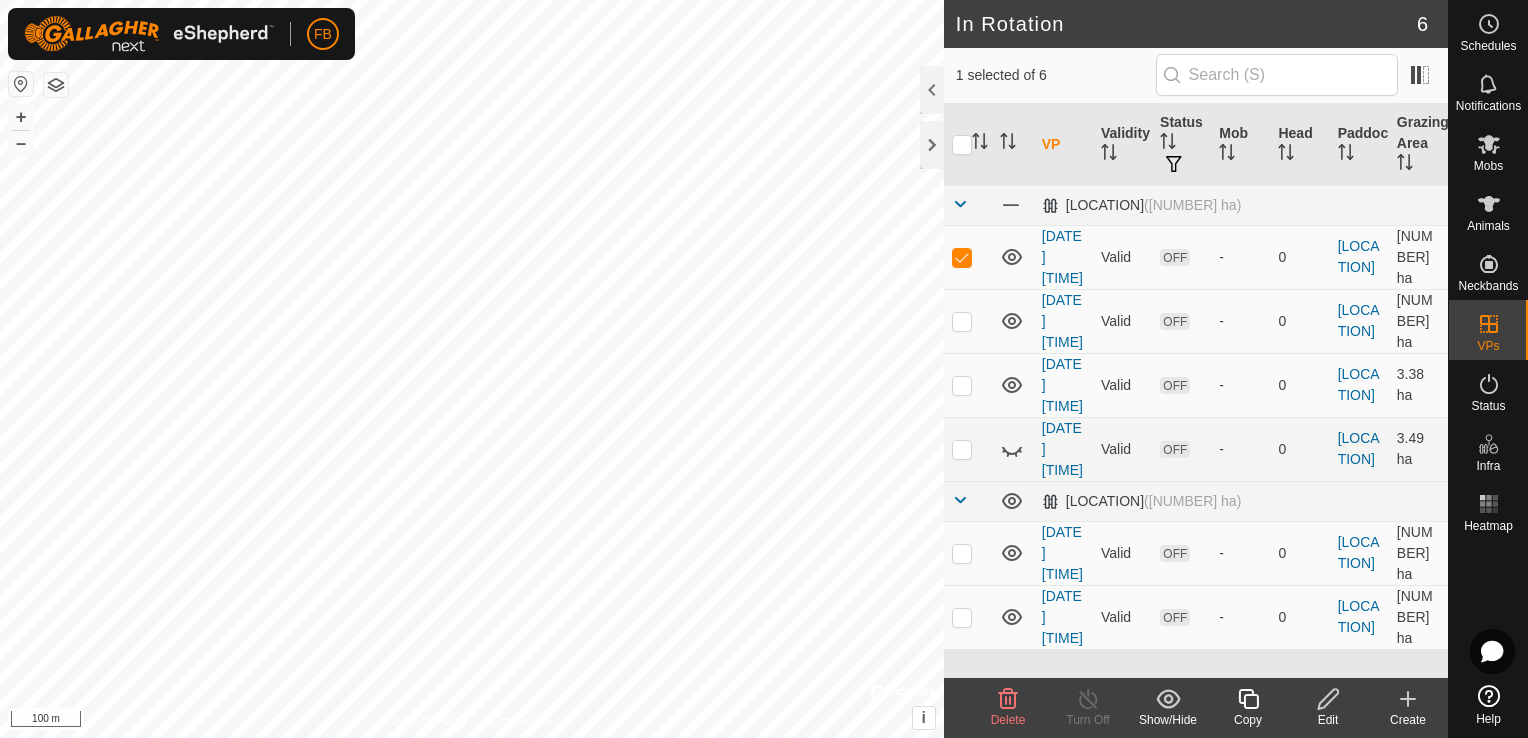 click 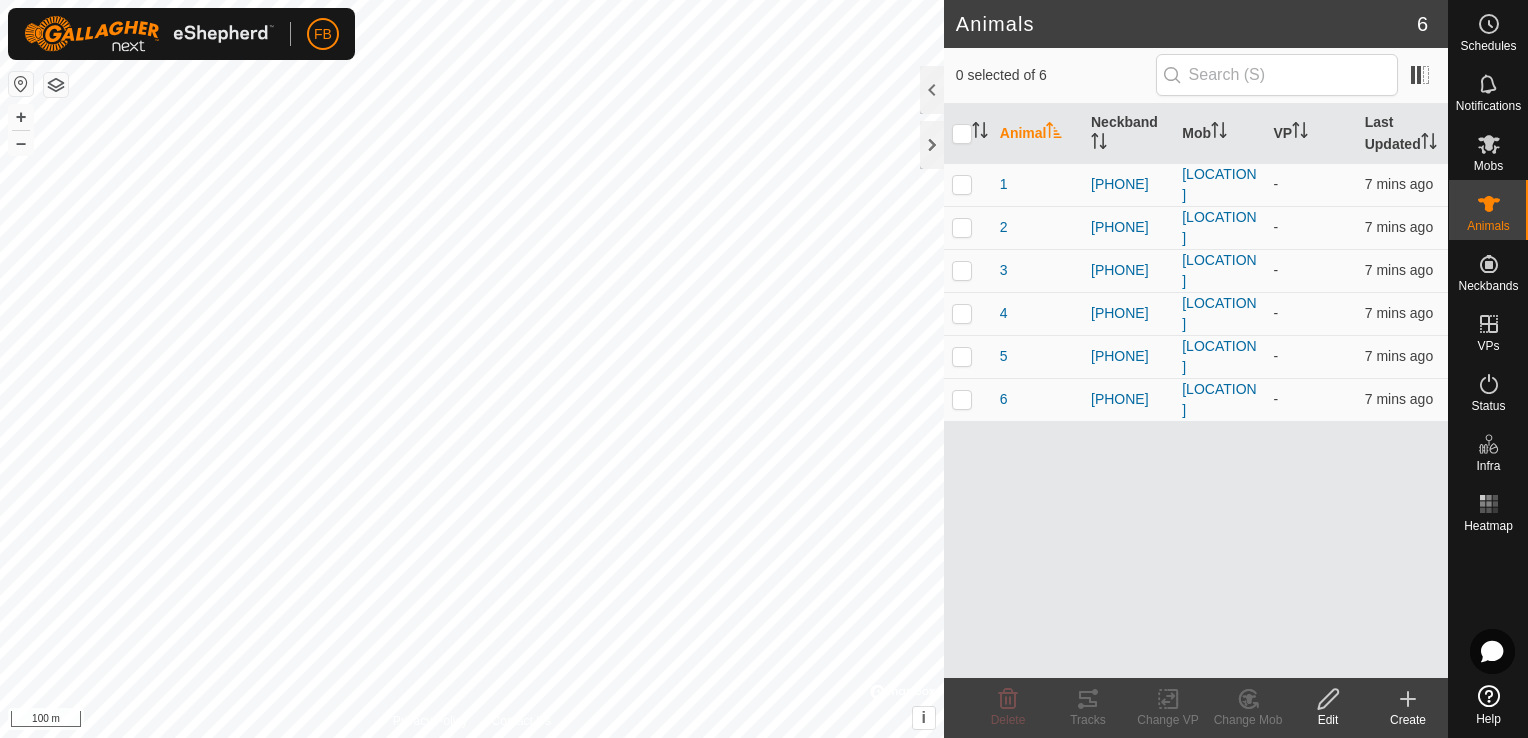 click 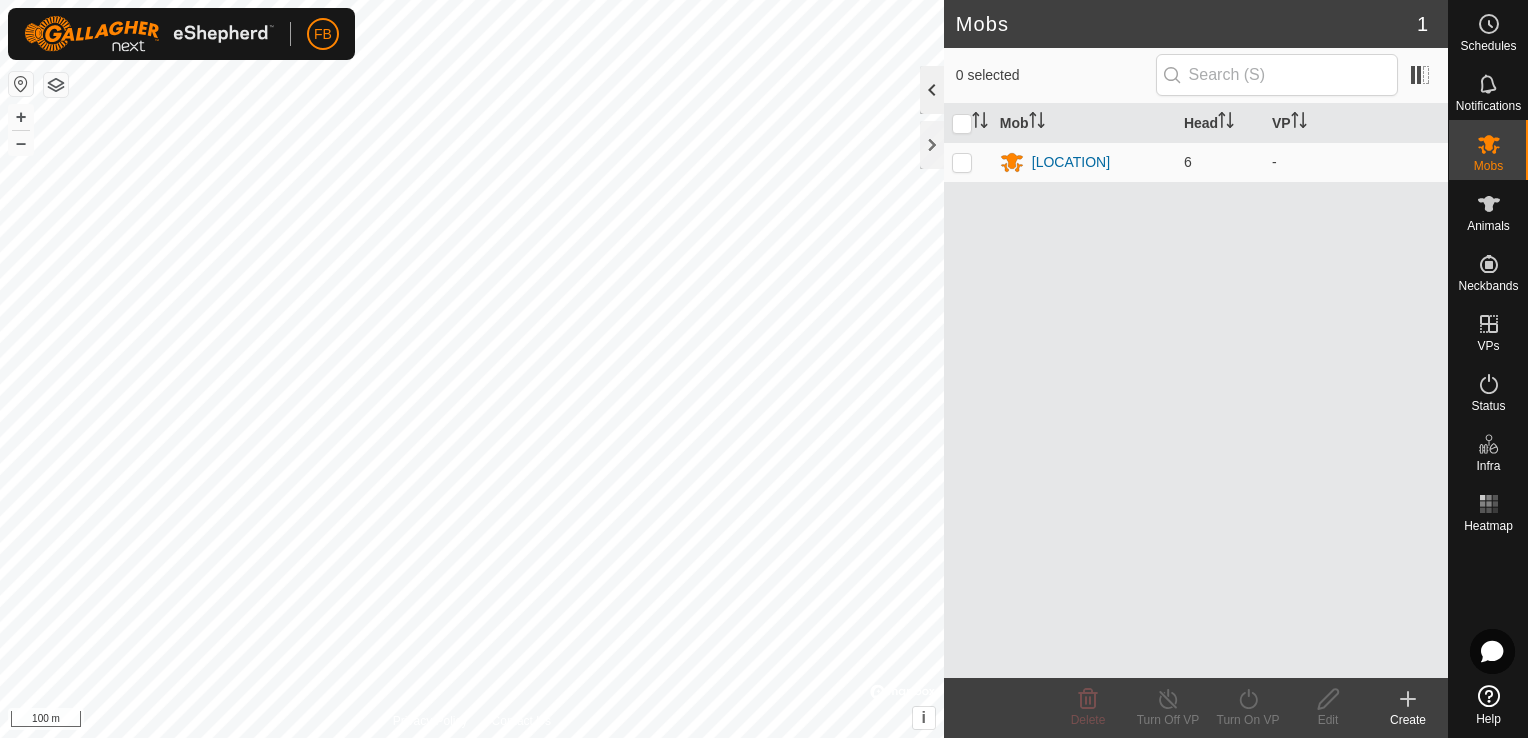 click 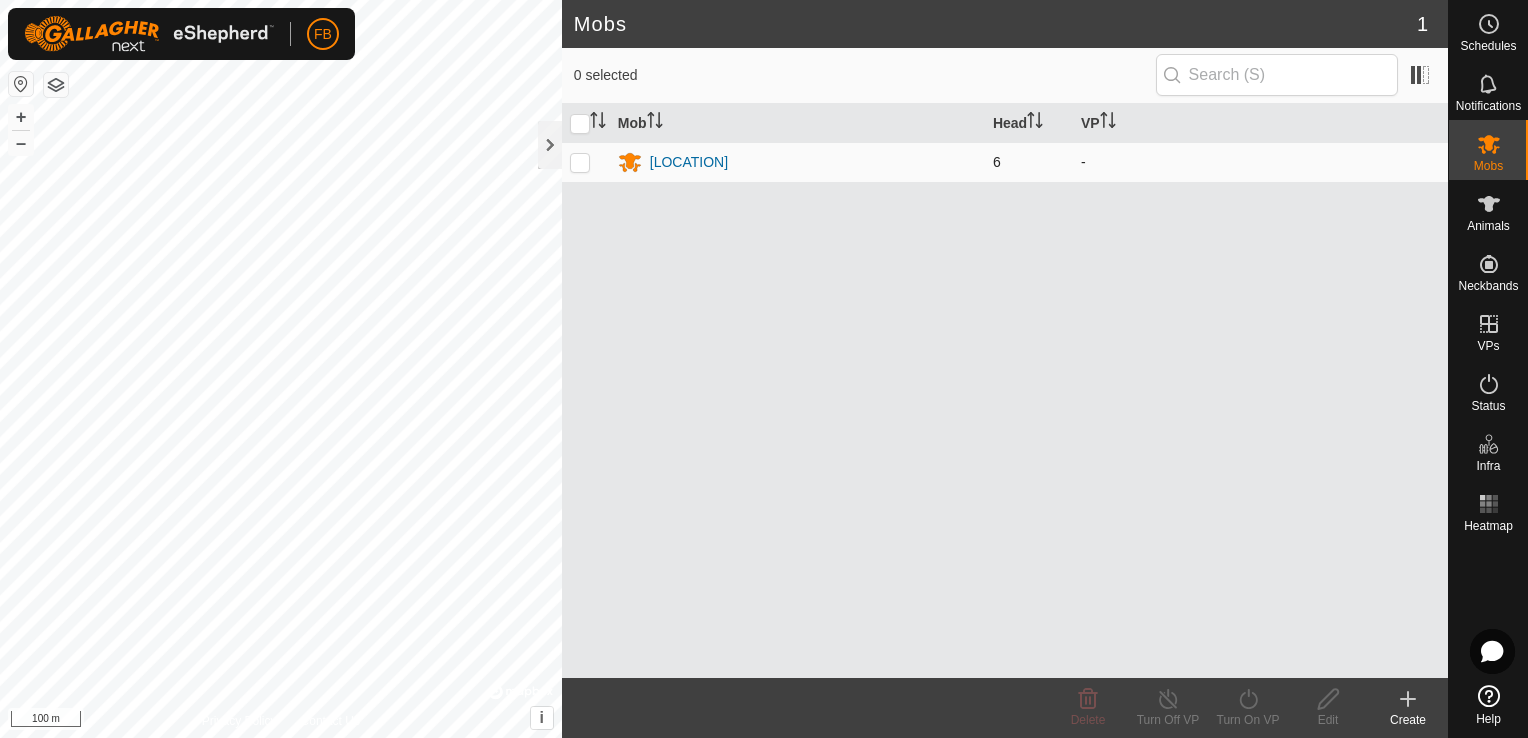 click at bounding box center [580, 162] 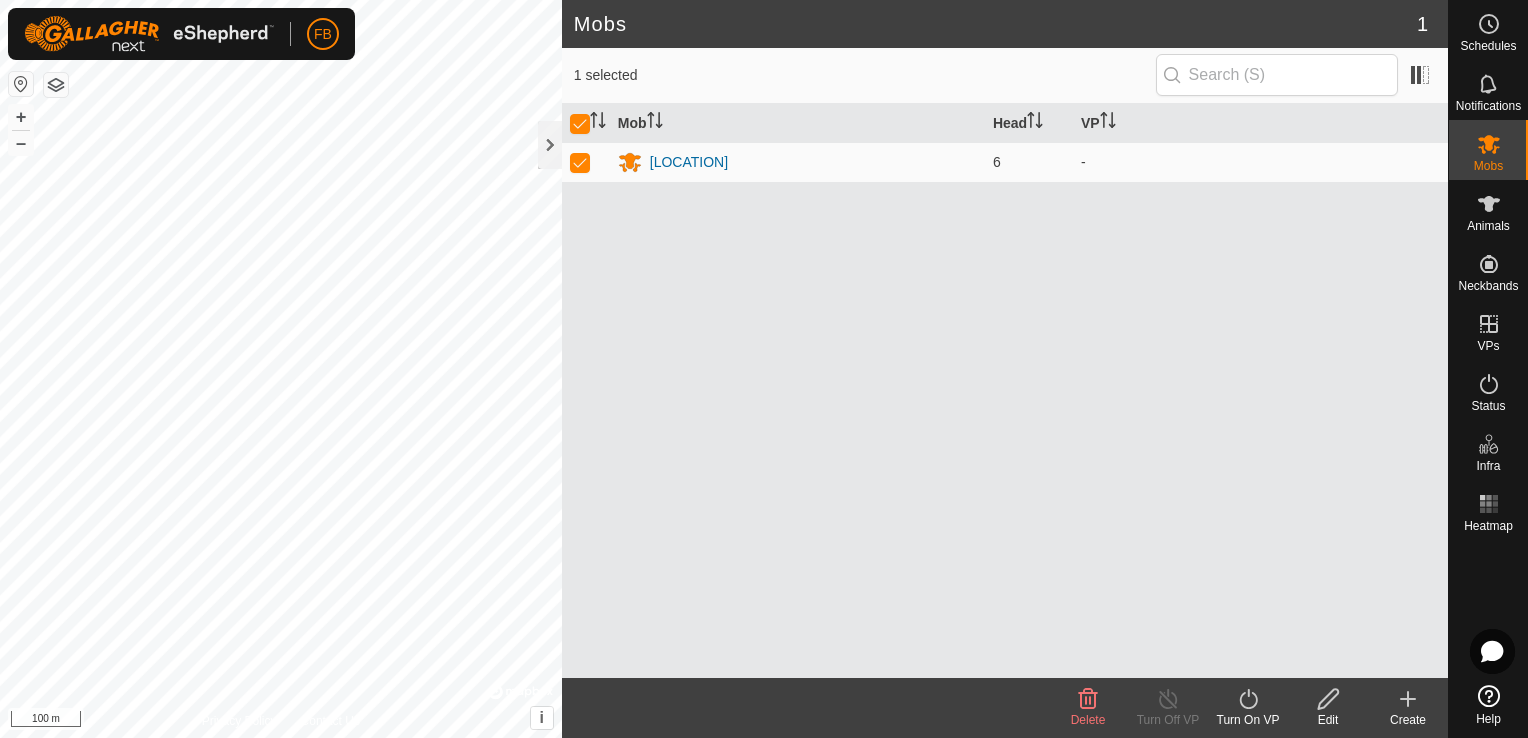 click 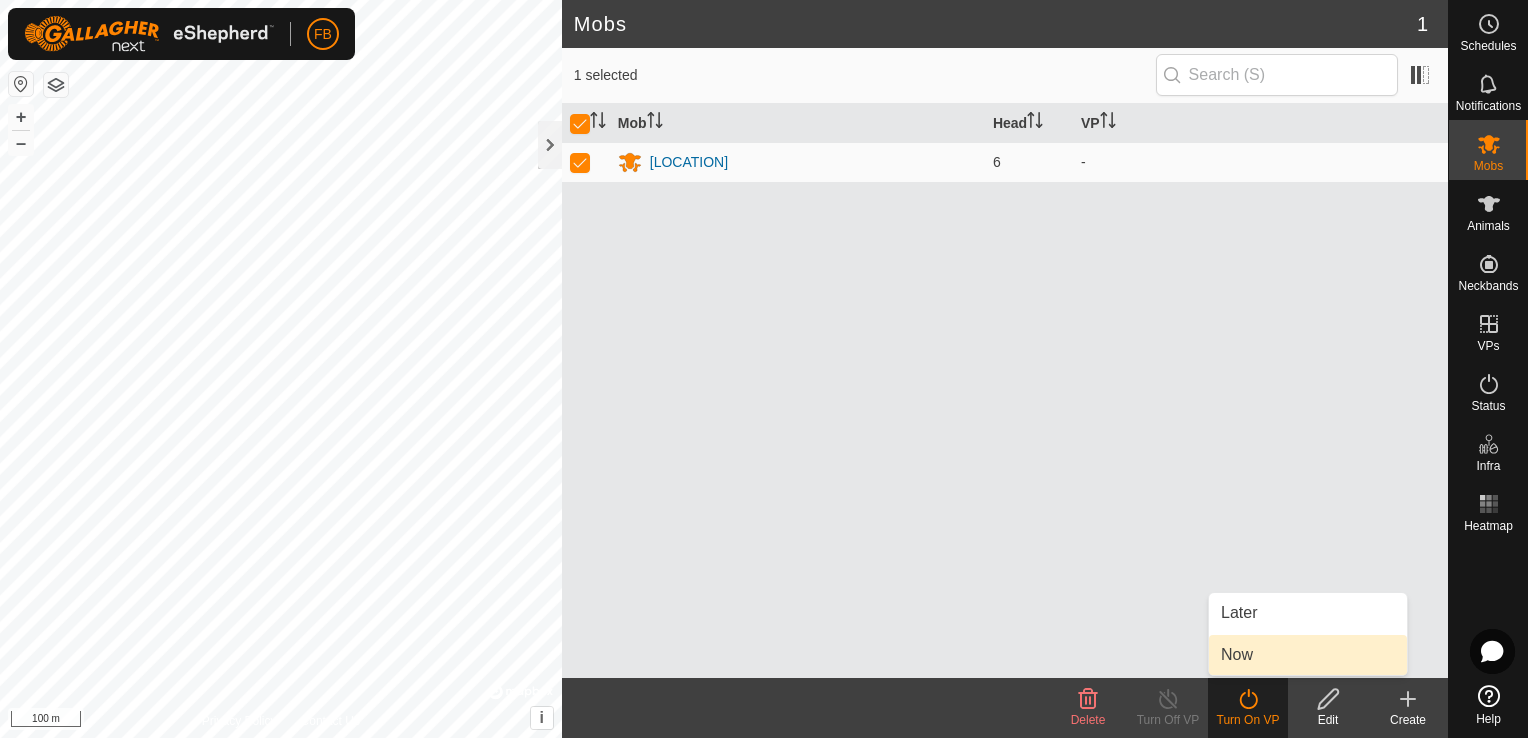 click on "Now" at bounding box center (1308, 655) 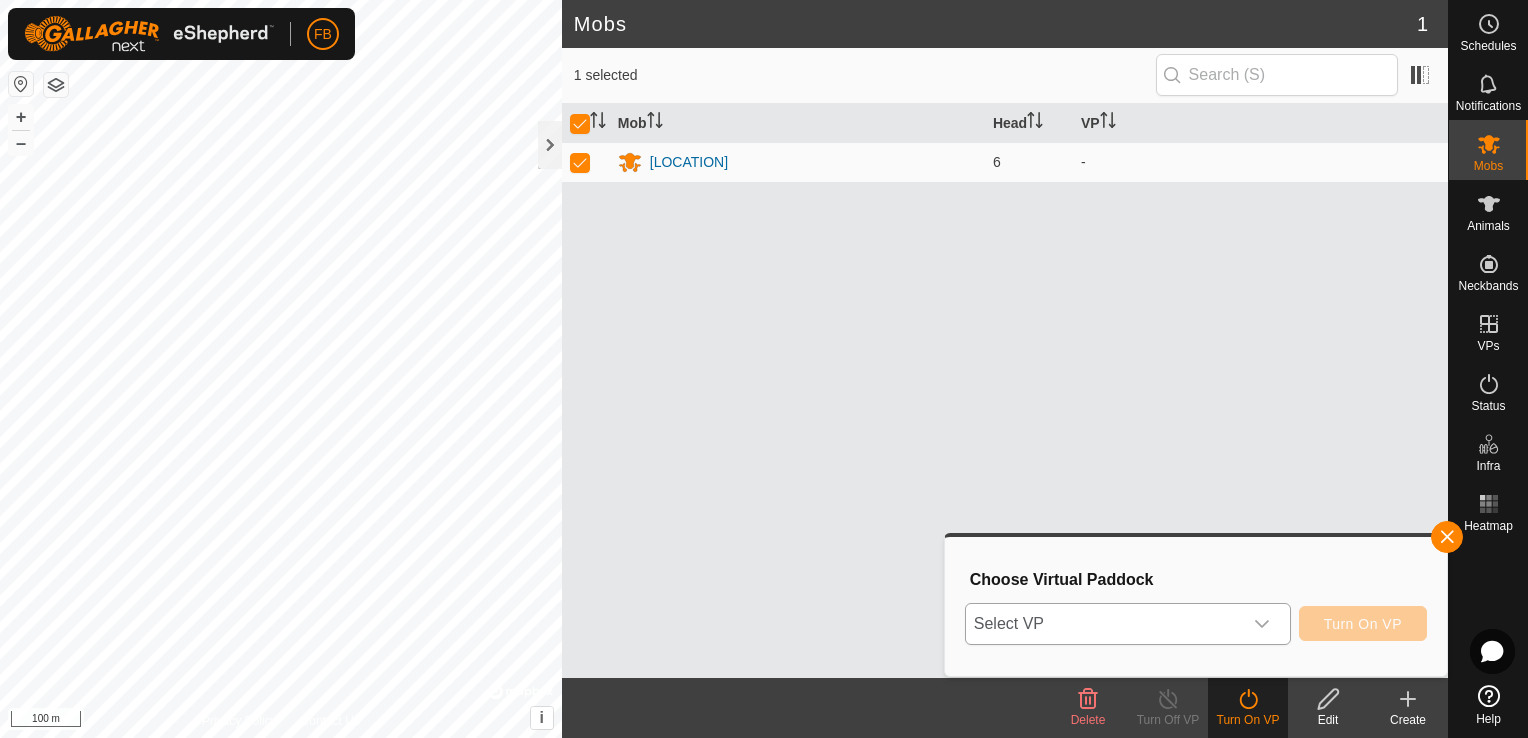 click at bounding box center (1262, 624) 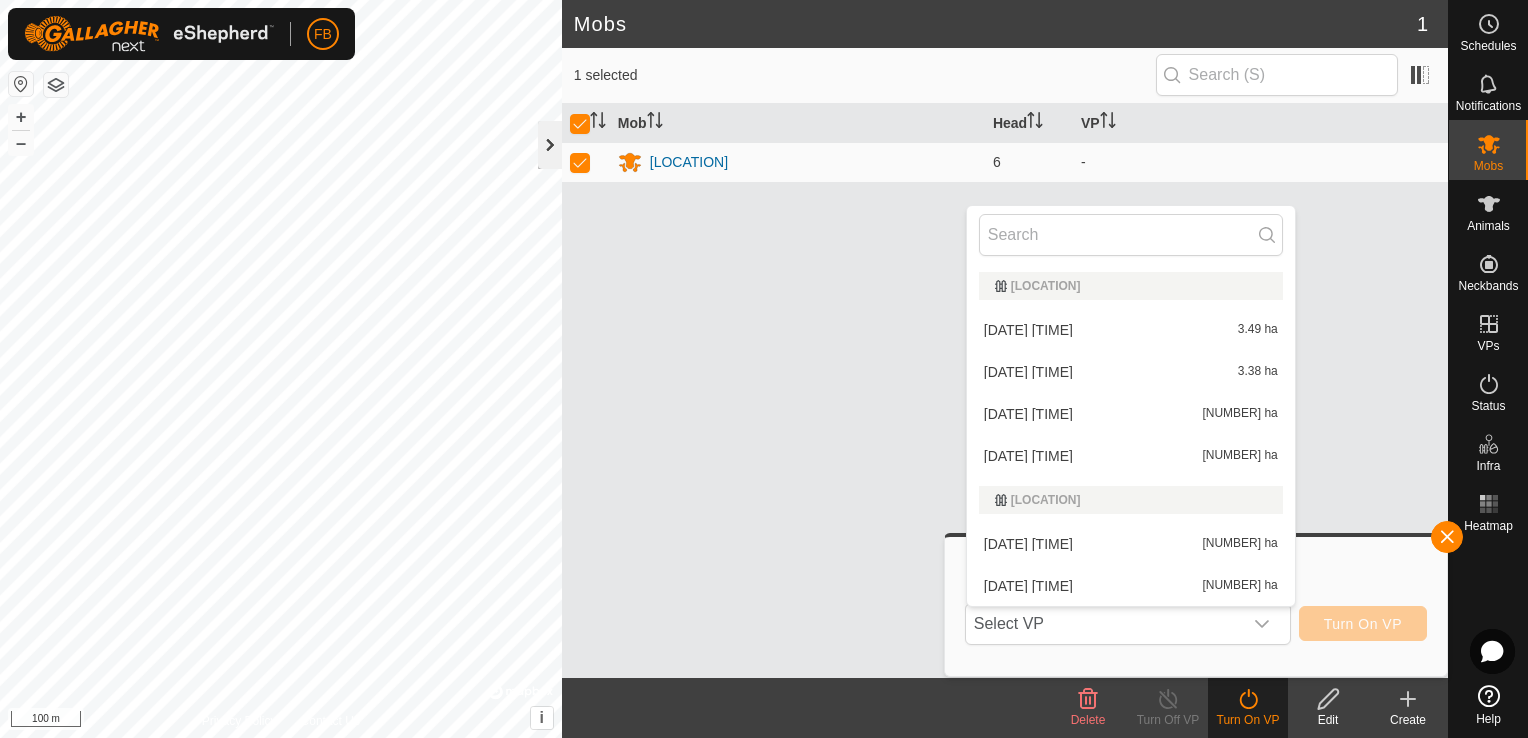 click 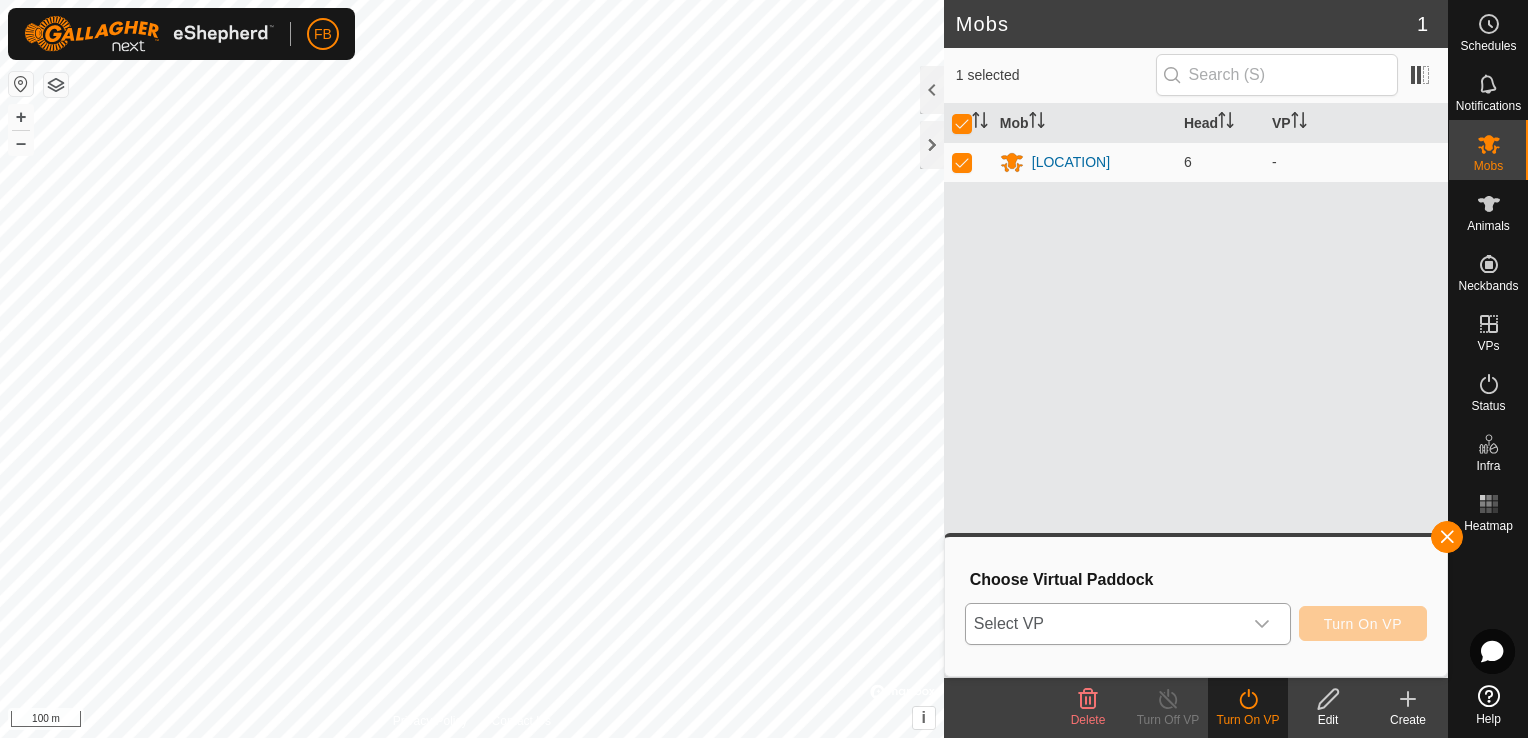 click 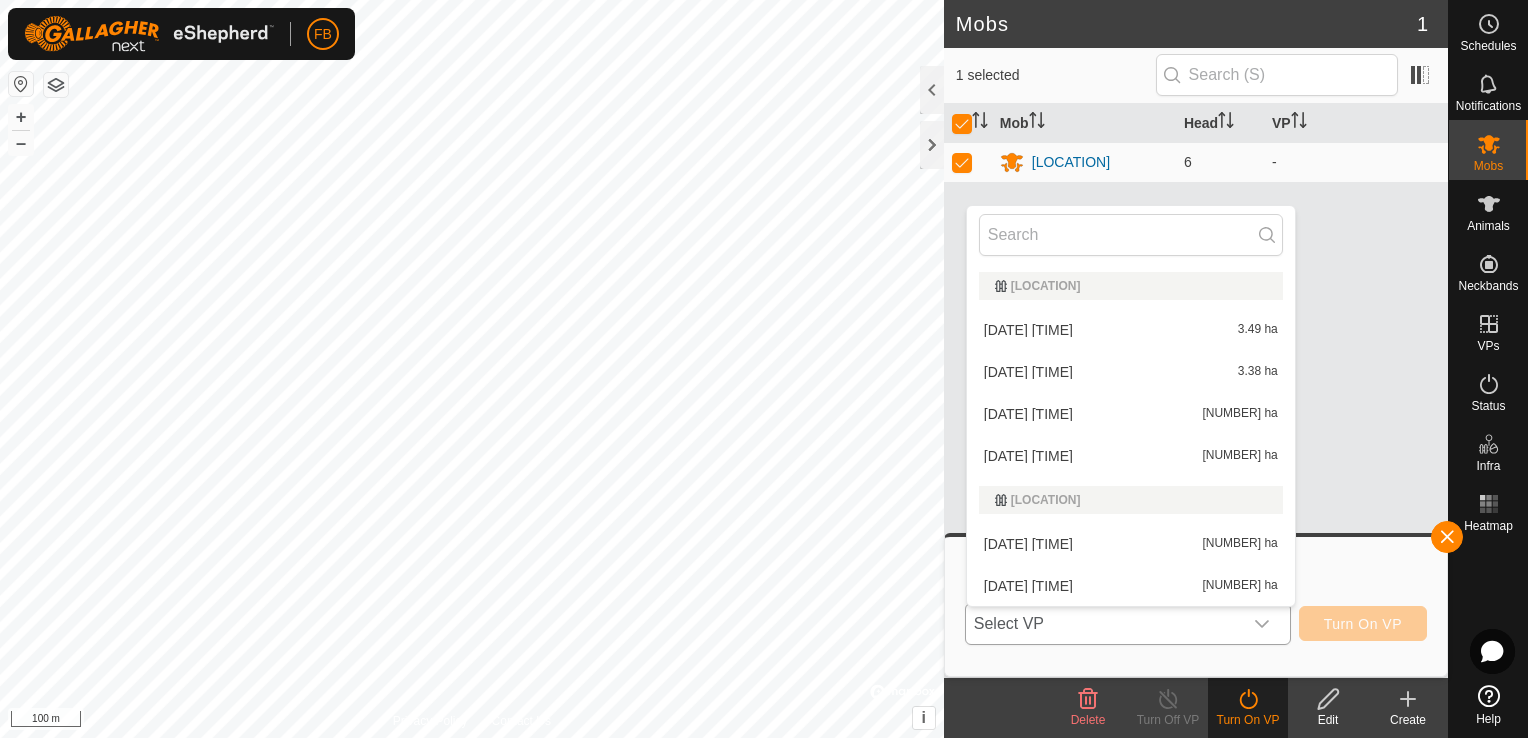 click on "[DATE] [TIME]" at bounding box center [1028, 456] 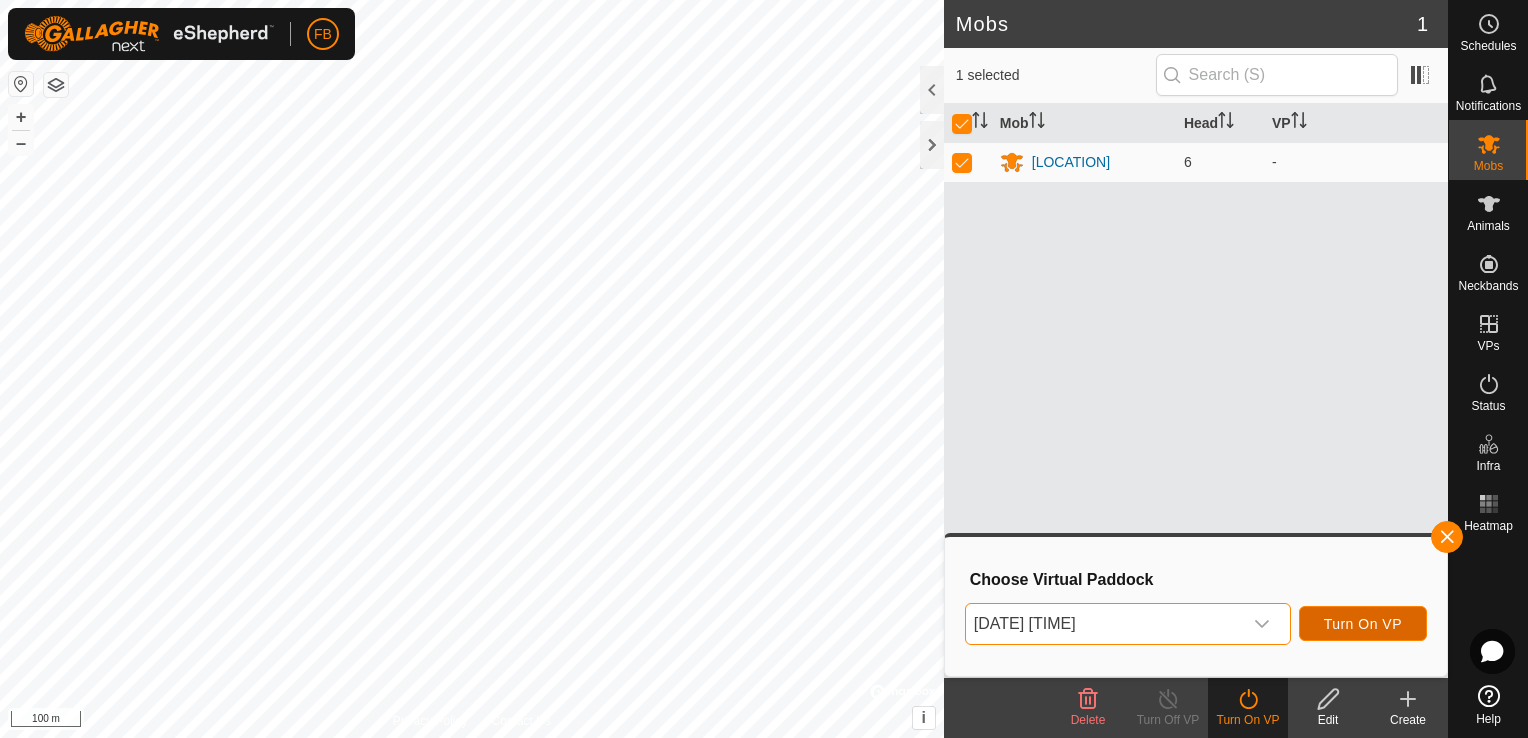 click on "Turn On VP" at bounding box center (1363, 624) 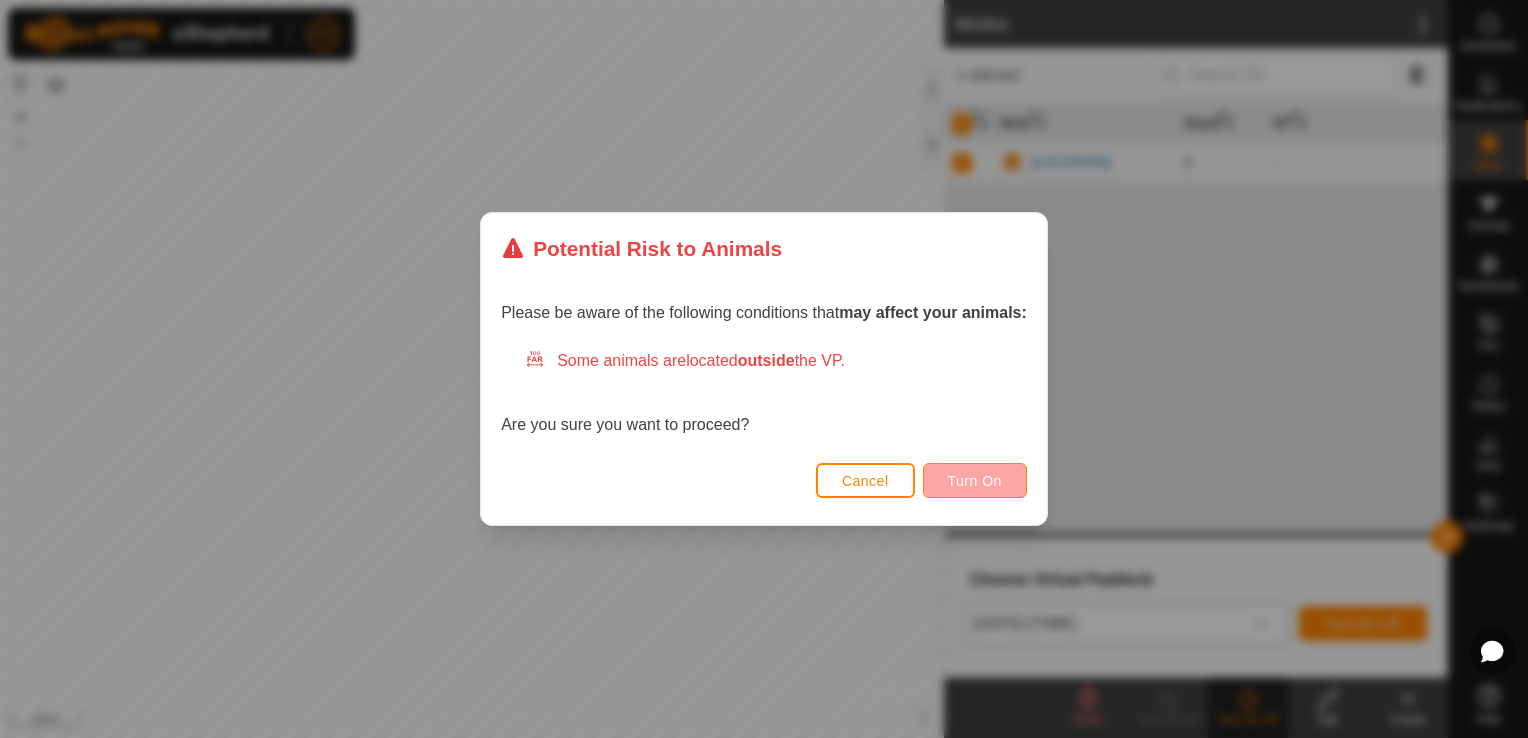 click on "Turn On" at bounding box center [975, 481] 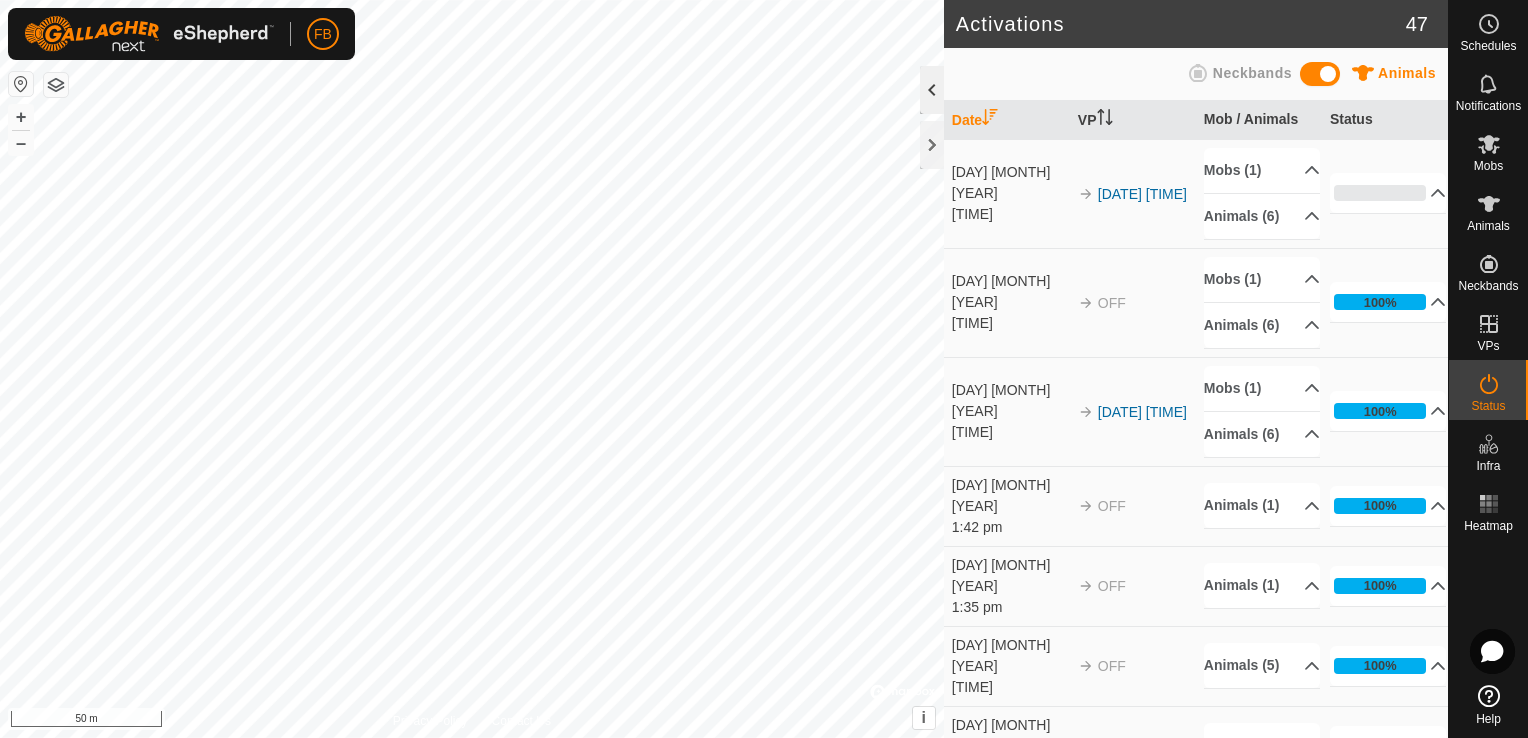 click 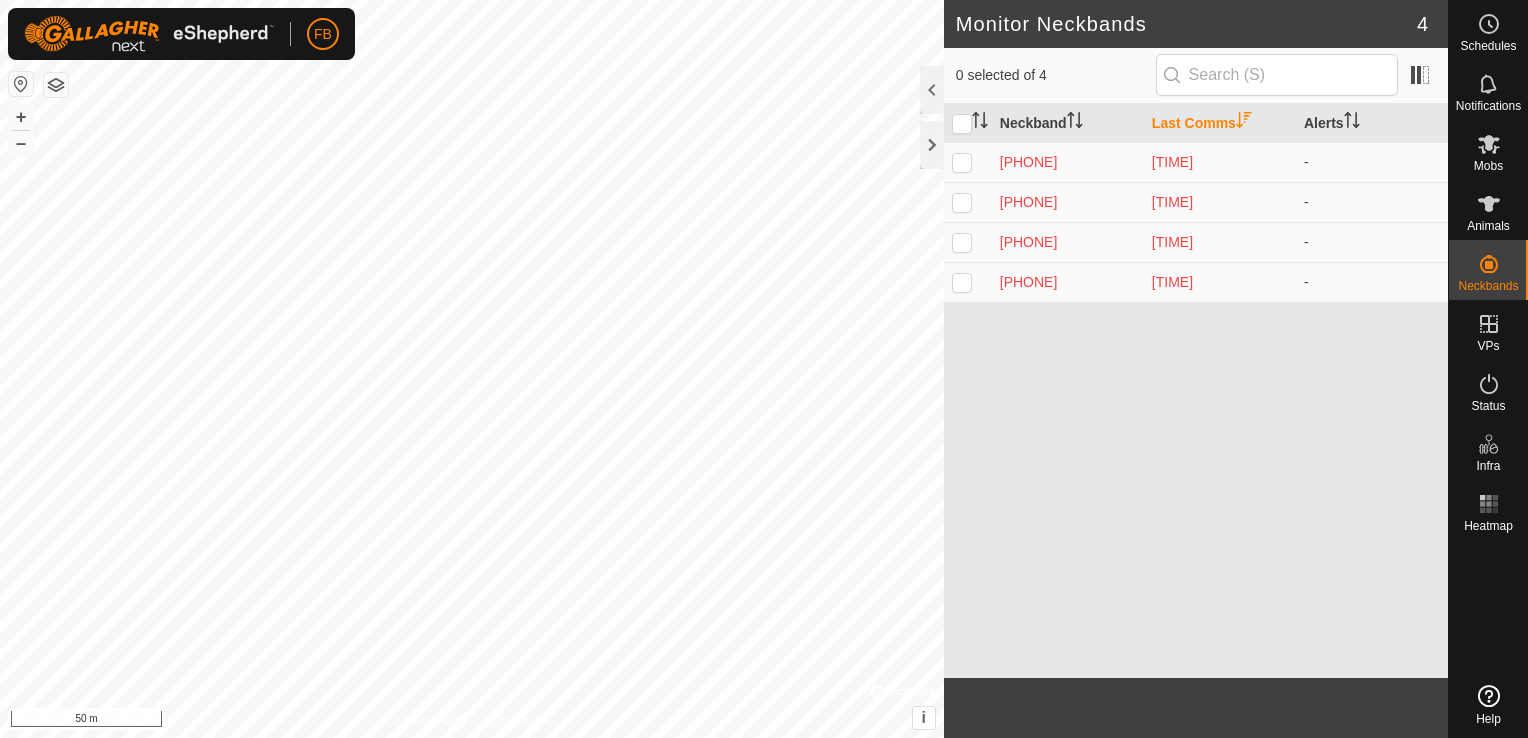 scroll, scrollTop: 0, scrollLeft: 0, axis: both 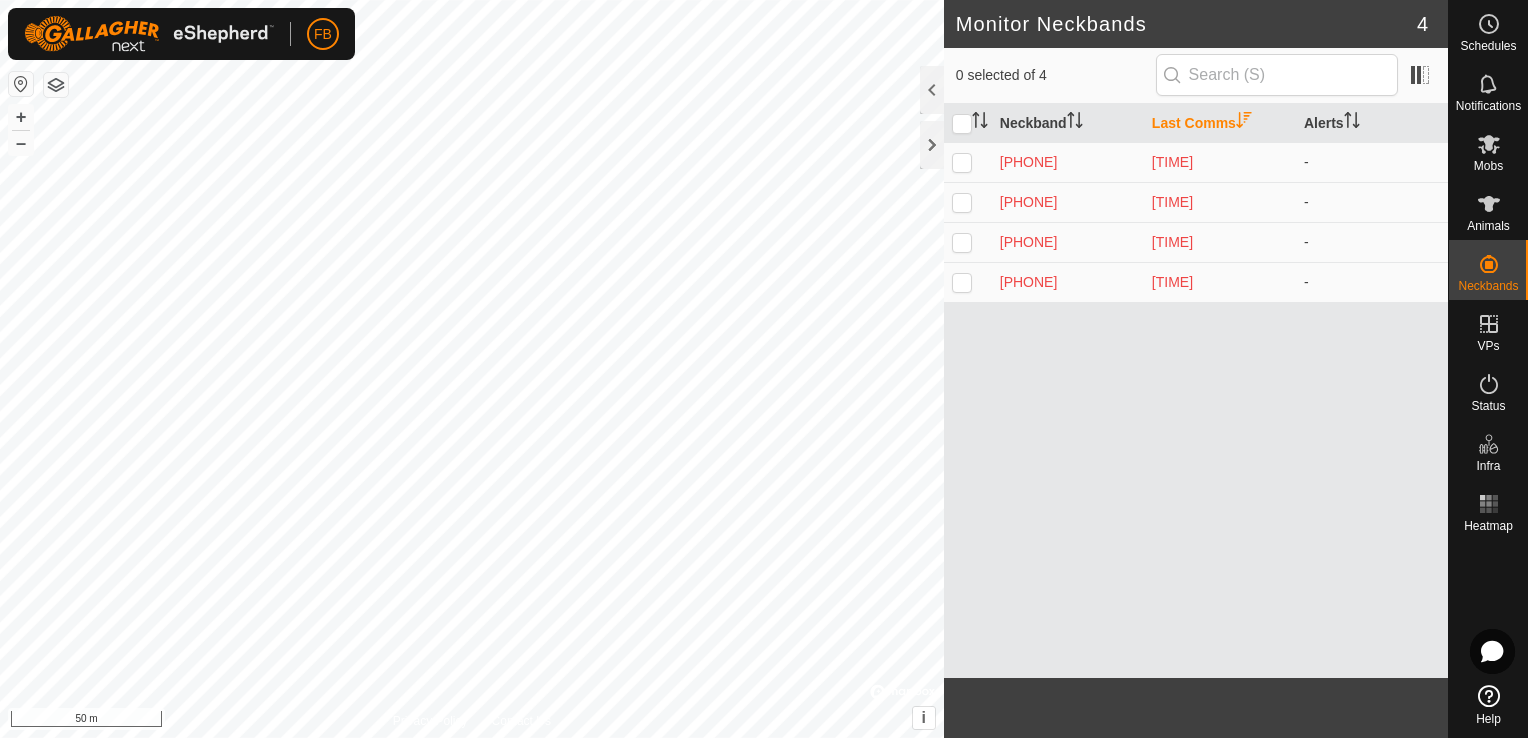 click on "Mobs" at bounding box center (1488, 166) 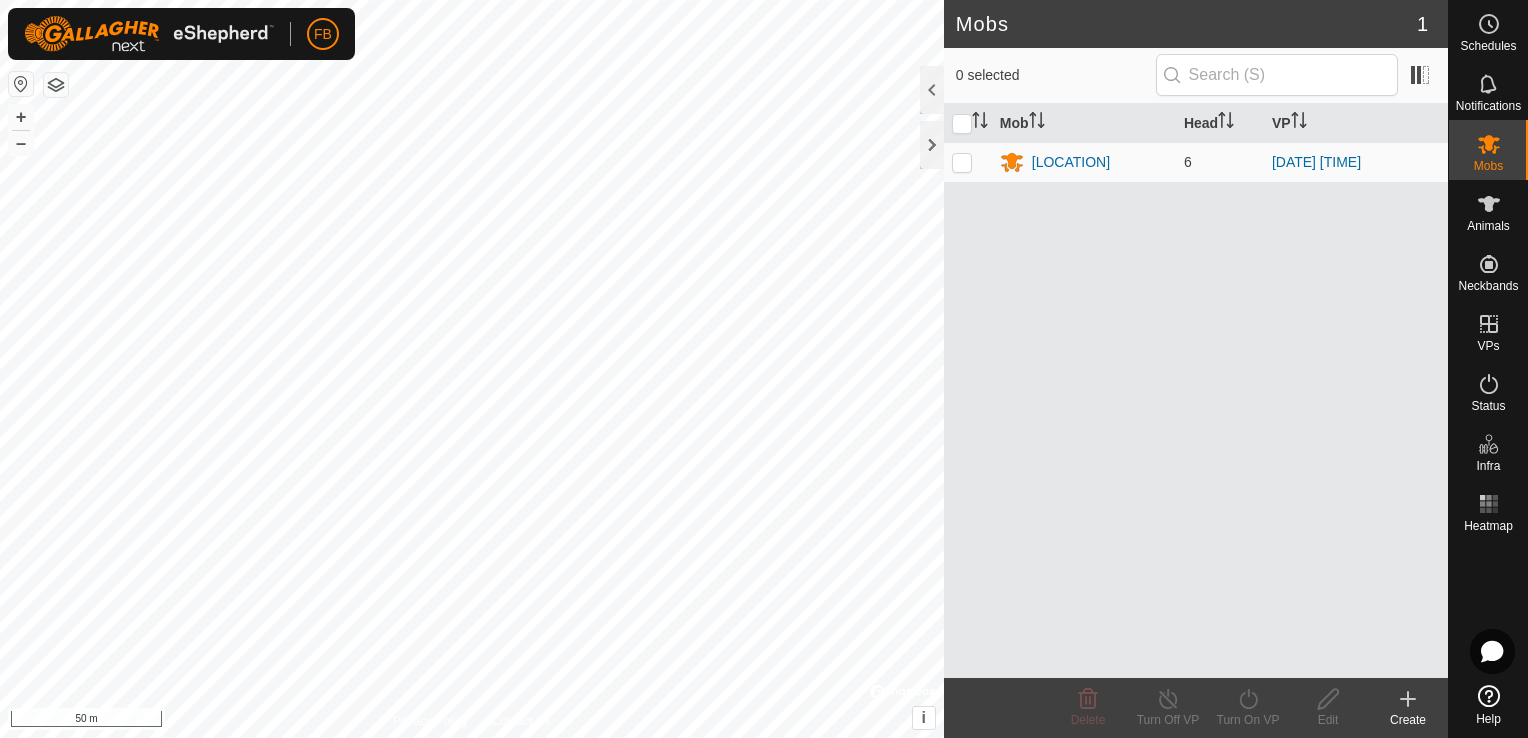 click 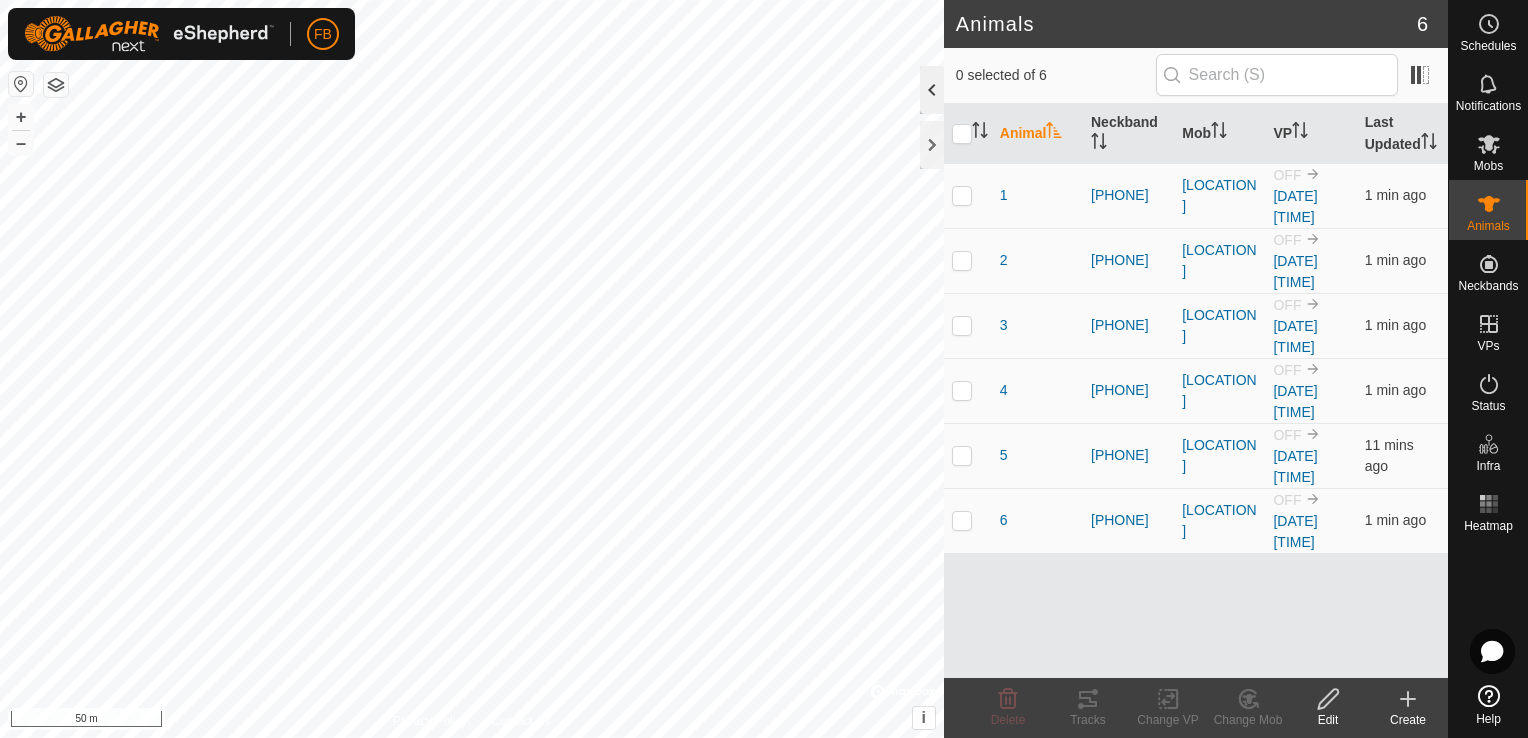 click 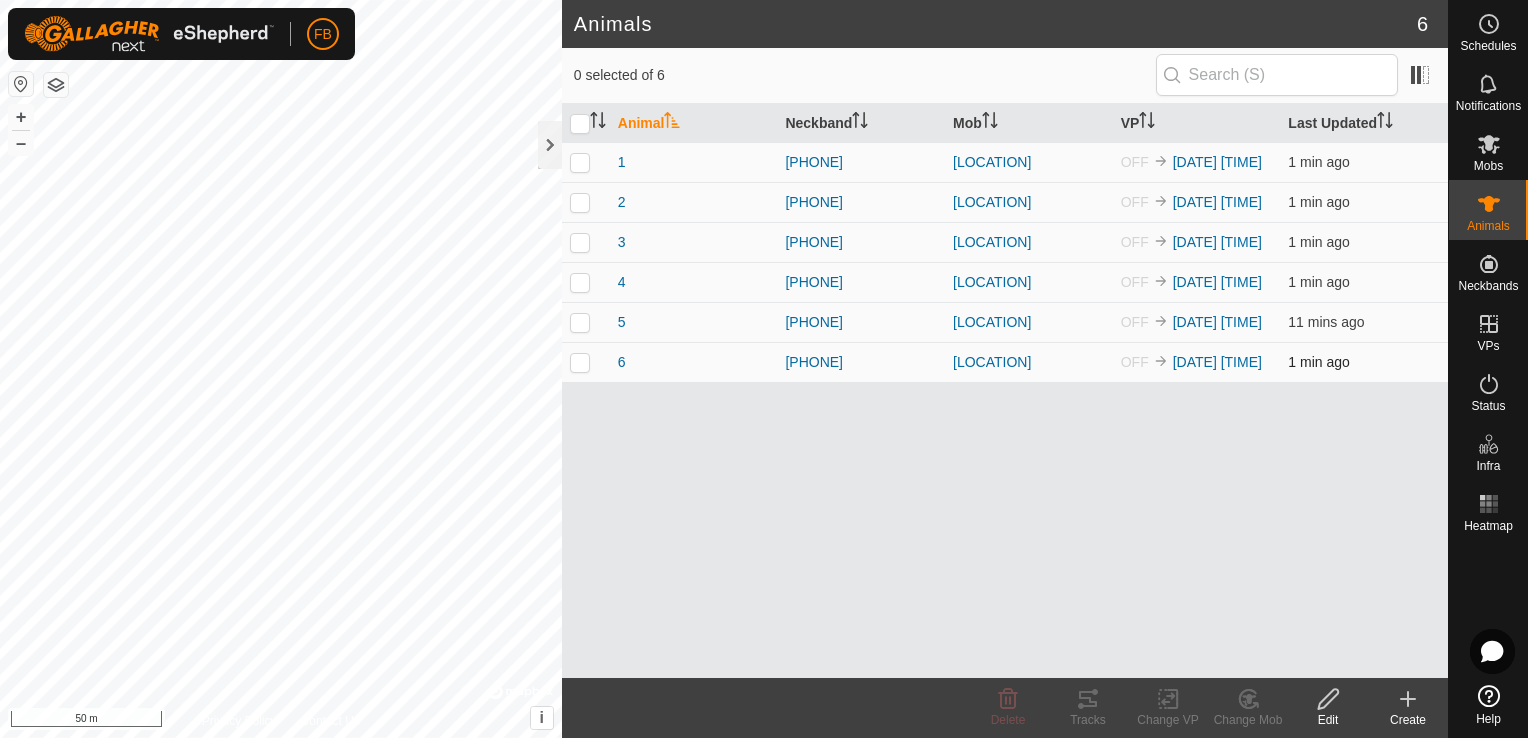 click at bounding box center [580, 362] 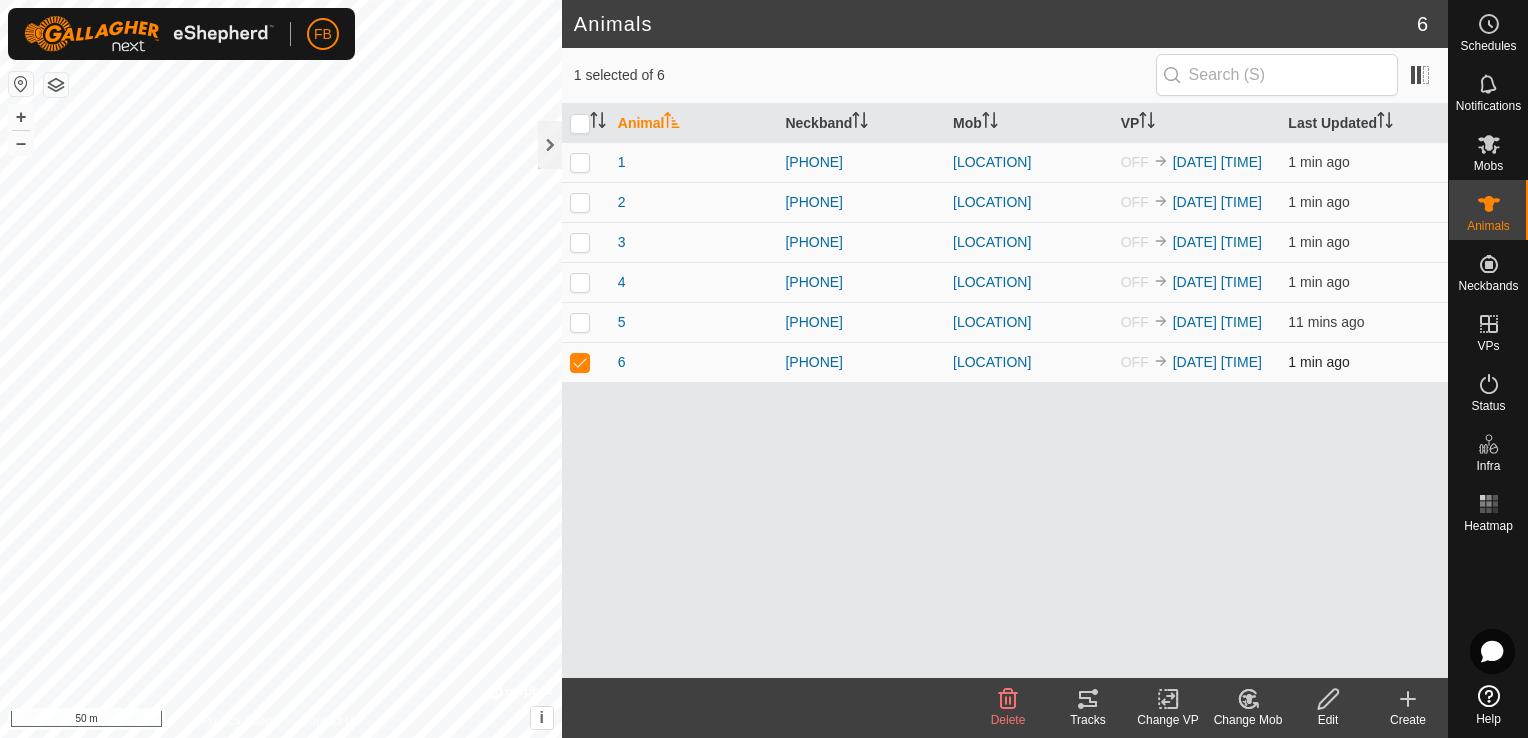 click at bounding box center [580, 362] 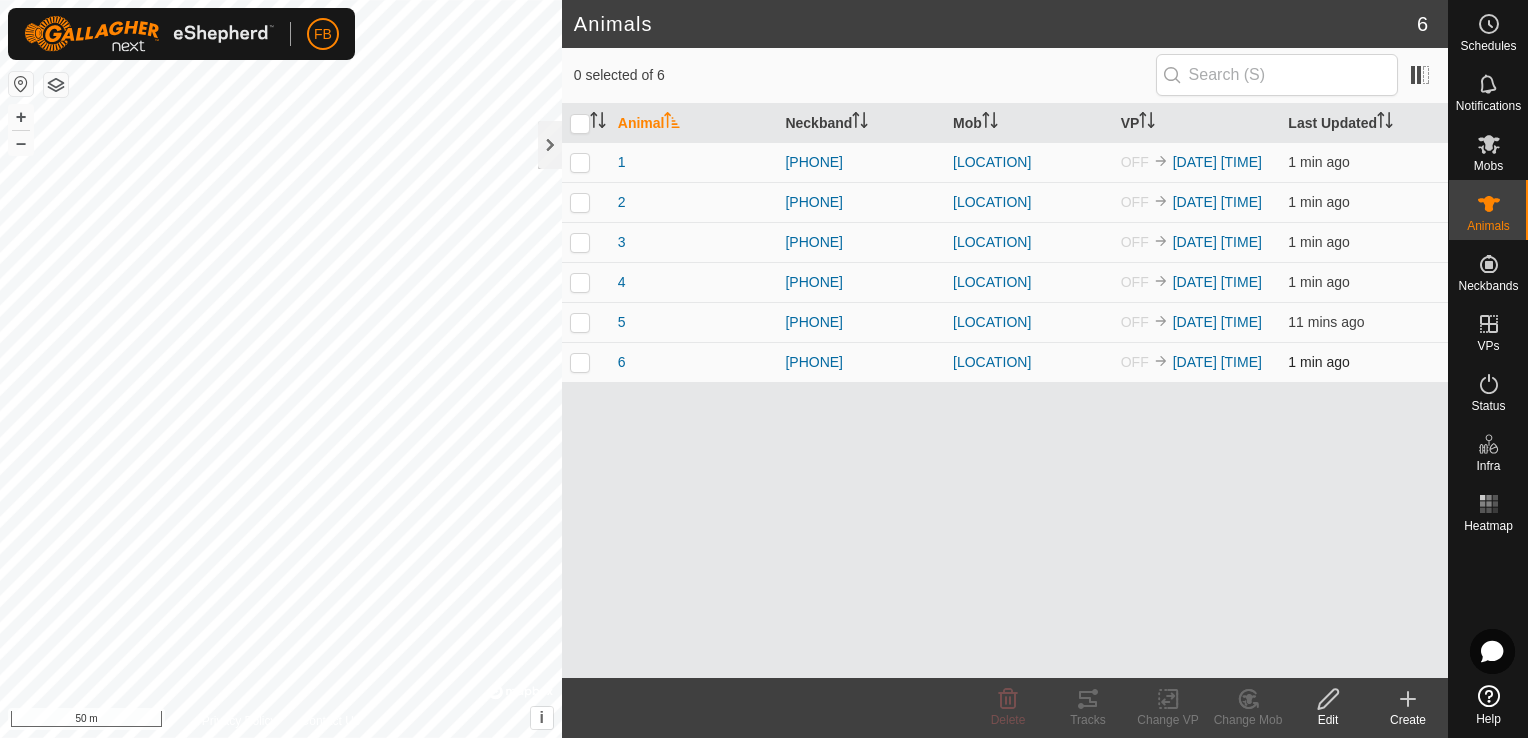 checkbox on "false" 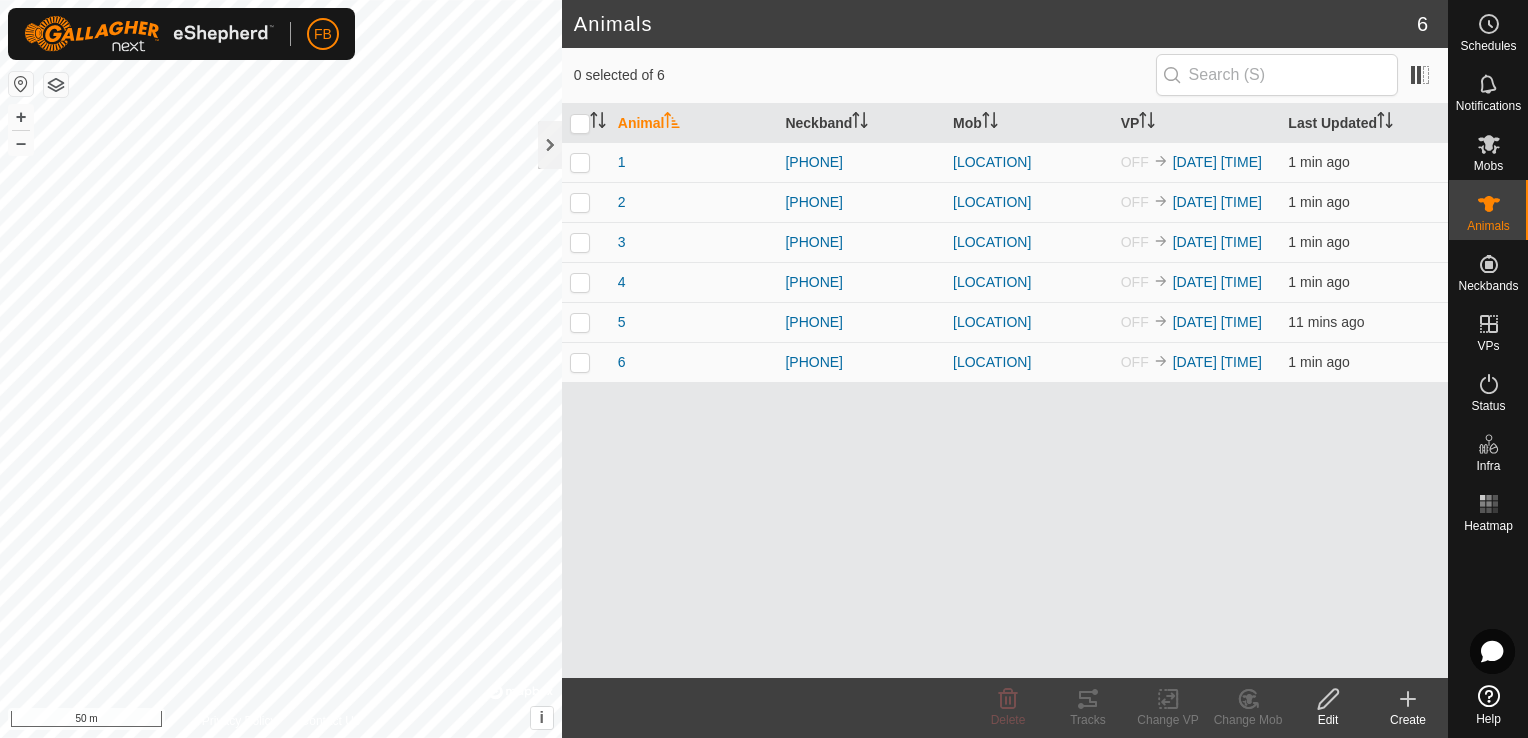 click 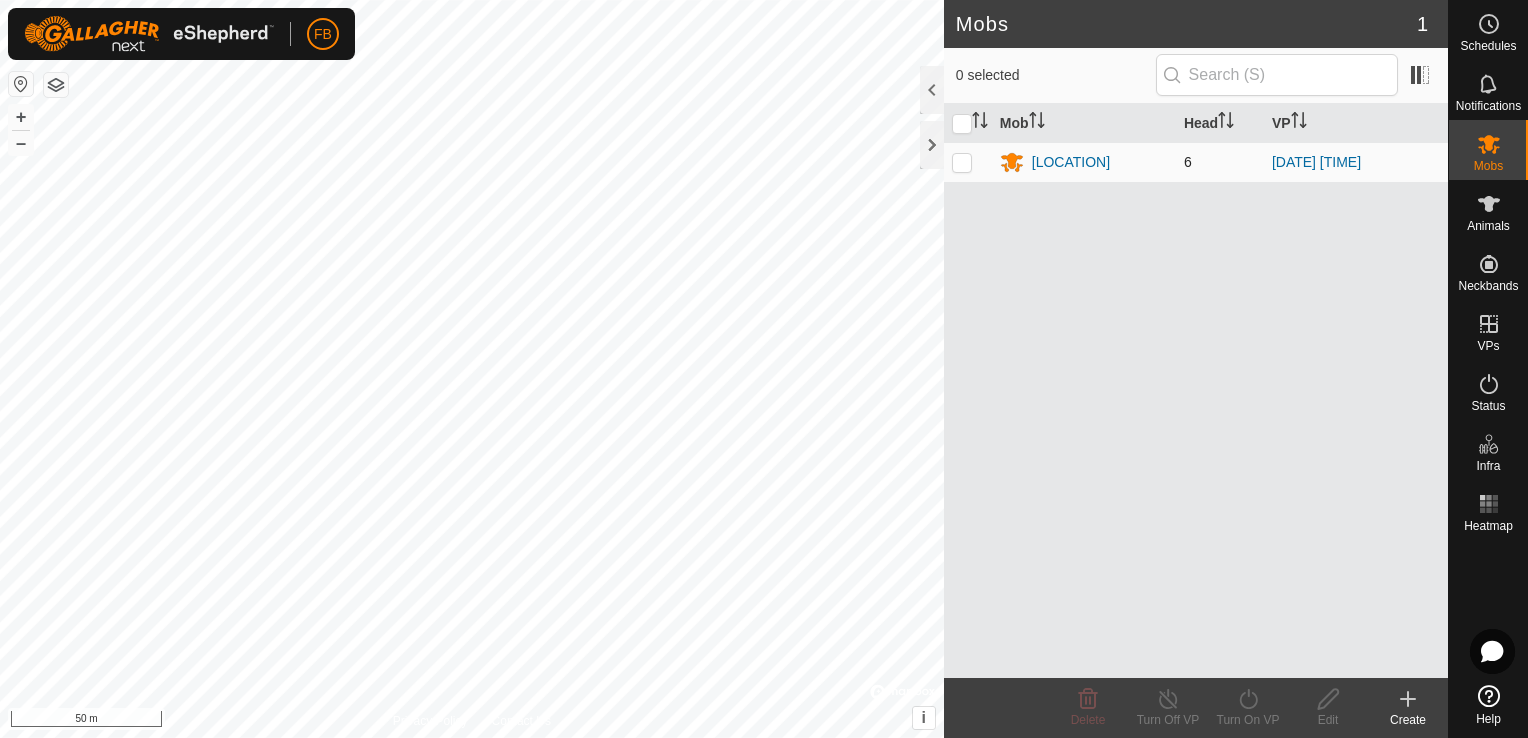 click at bounding box center [962, 162] 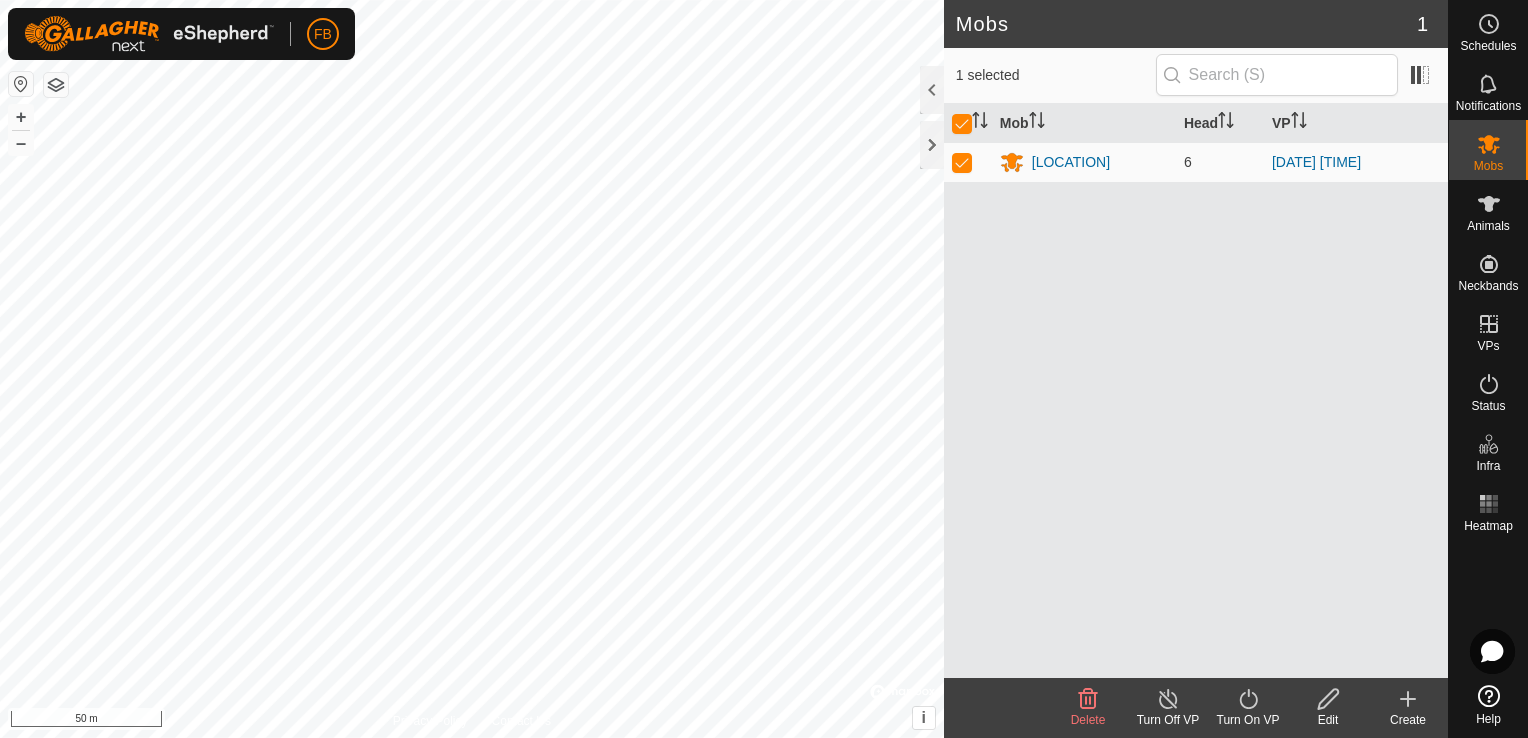 click at bounding box center (1489, 204) 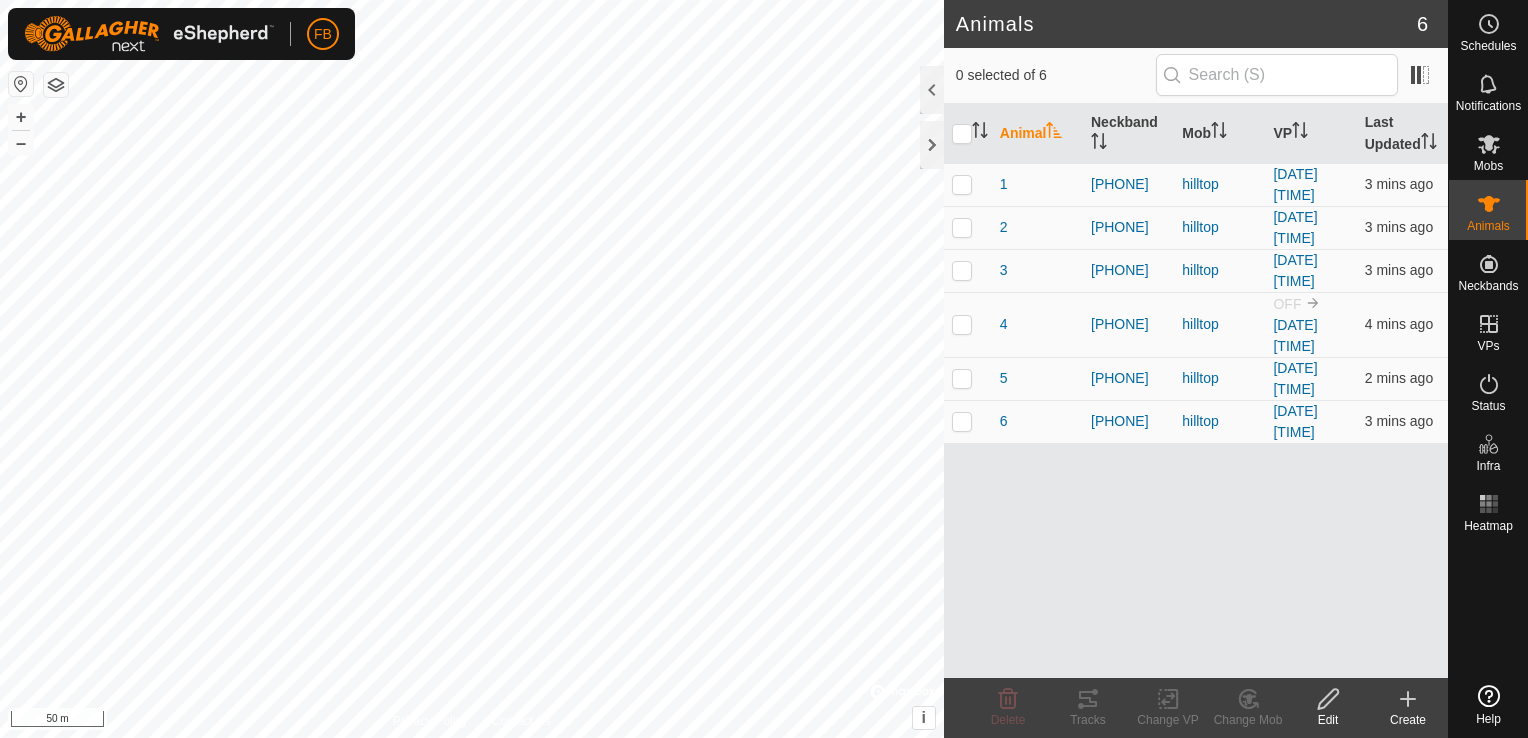 scroll, scrollTop: 0, scrollLeft: 0, axis: both 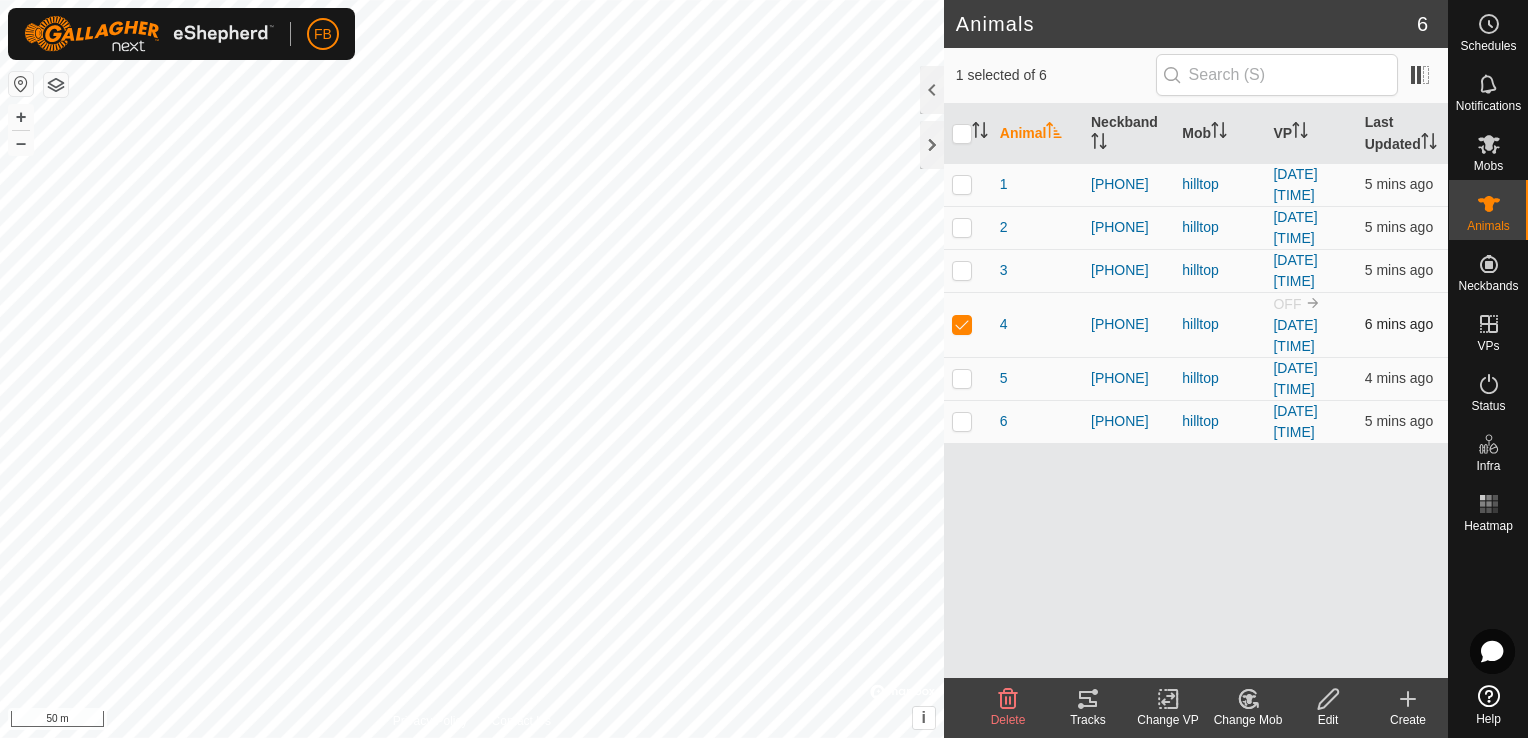 click at bounding box center [962, 324] 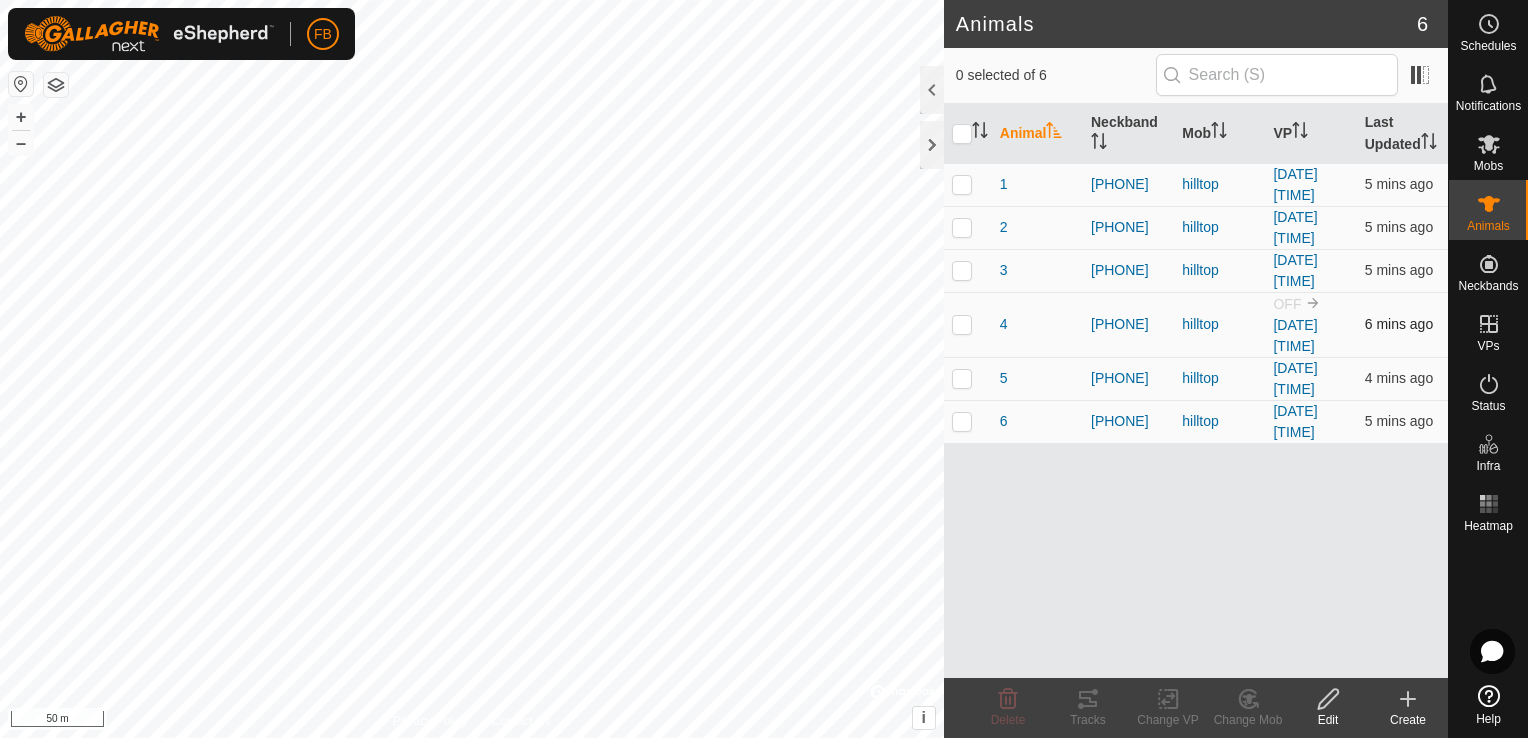 checkbox on "true" 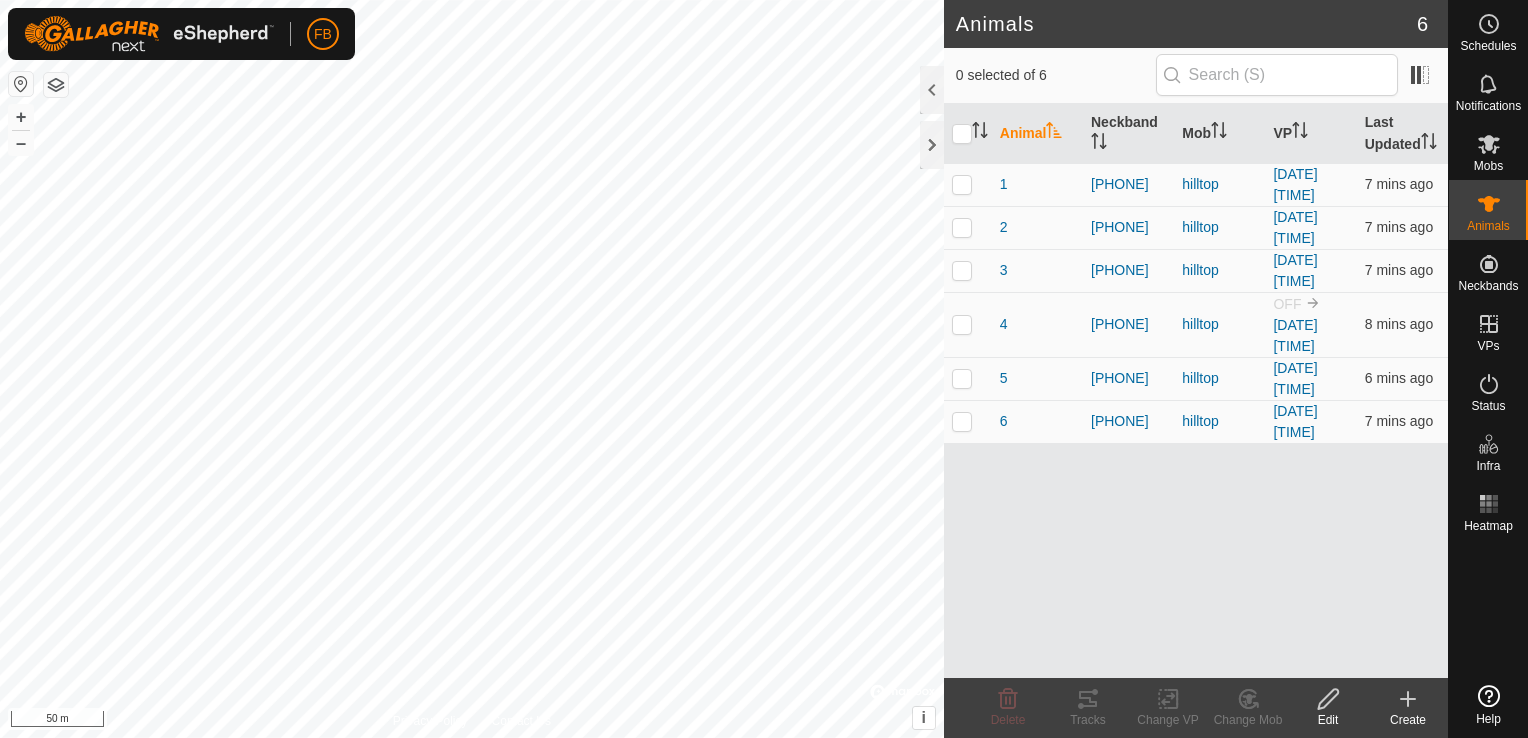 scroll, scrollTop: 0, scrollLeft: 0, axis: both 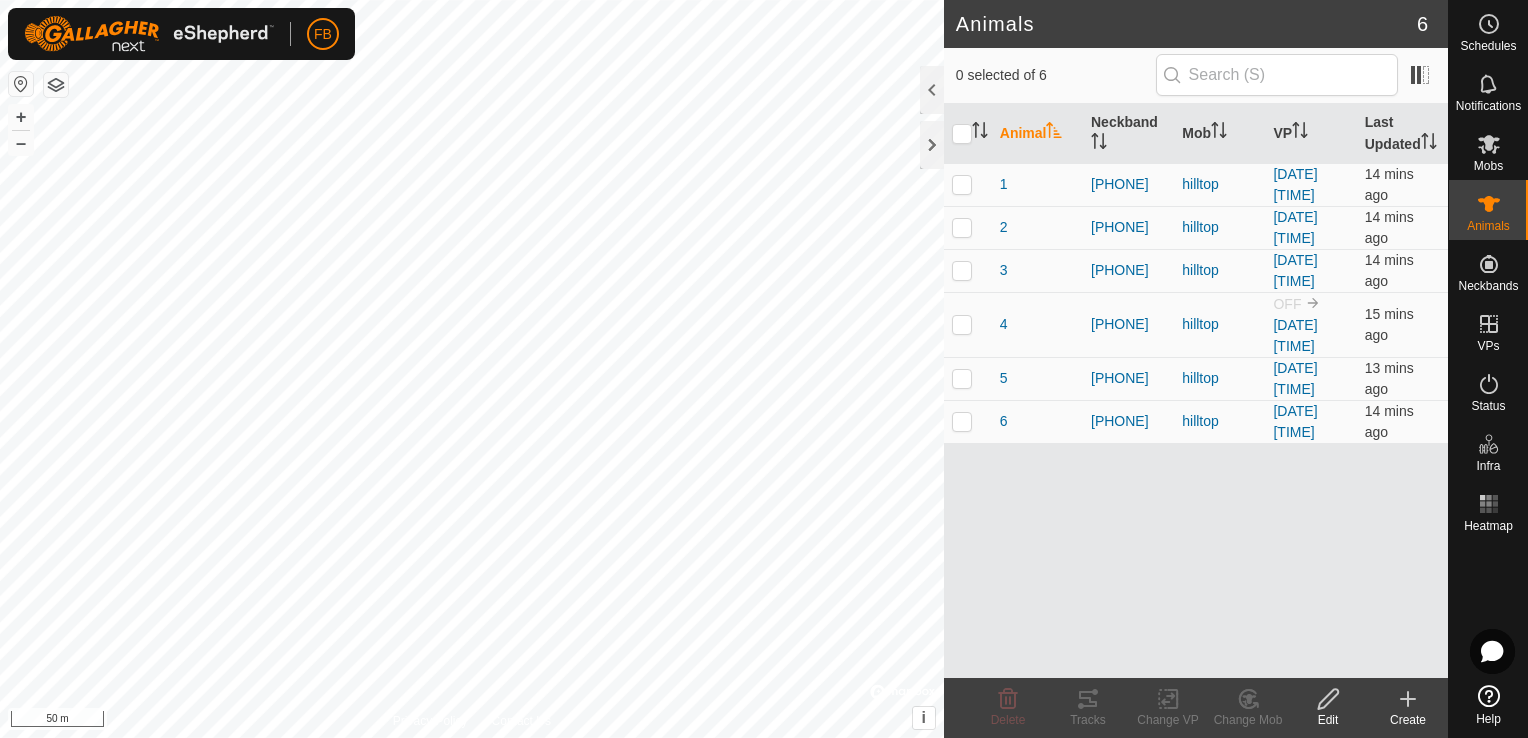 click on "0 selected of 6" at bounding box center (1196, 75) 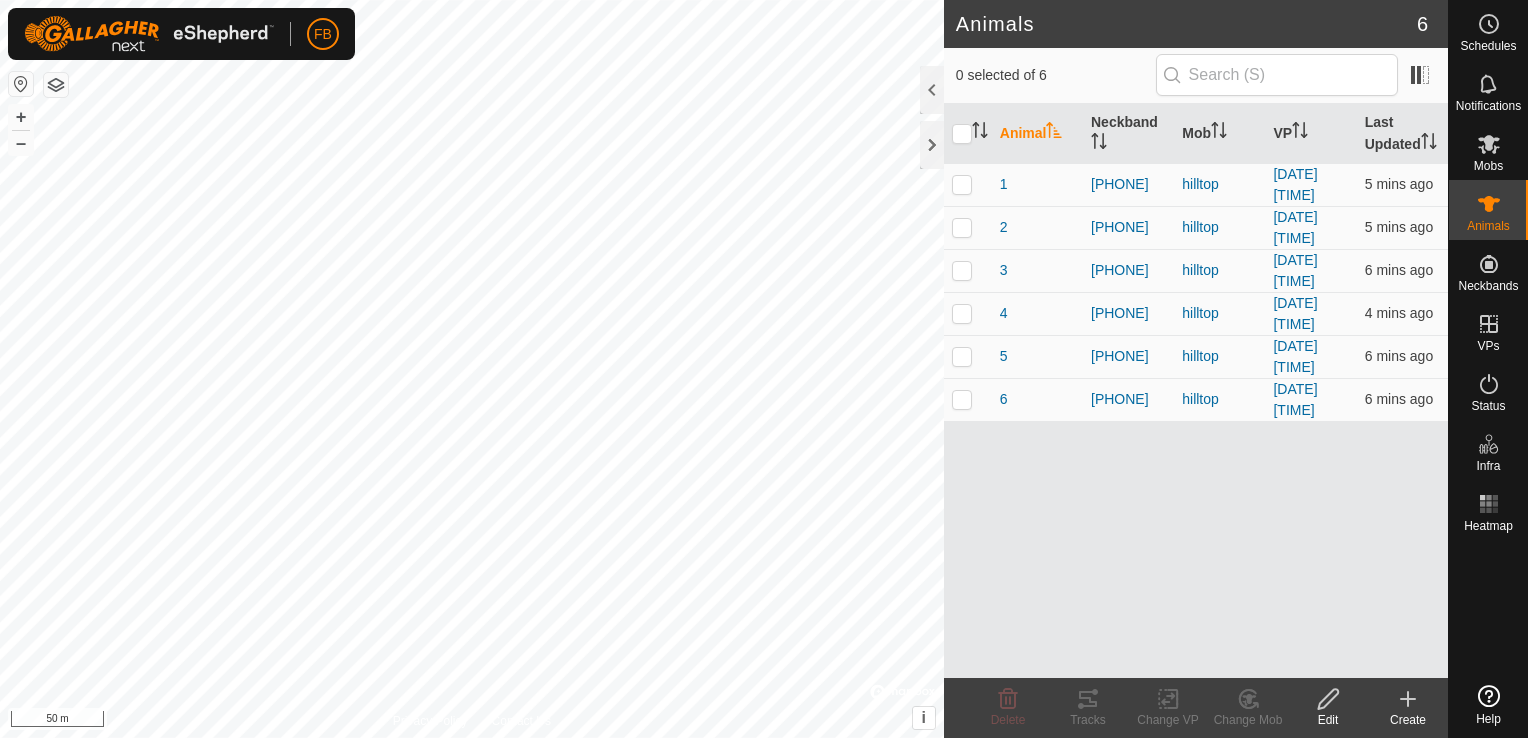 scroll, scrollTop: 0, scrollLeft: 0, axis: both 